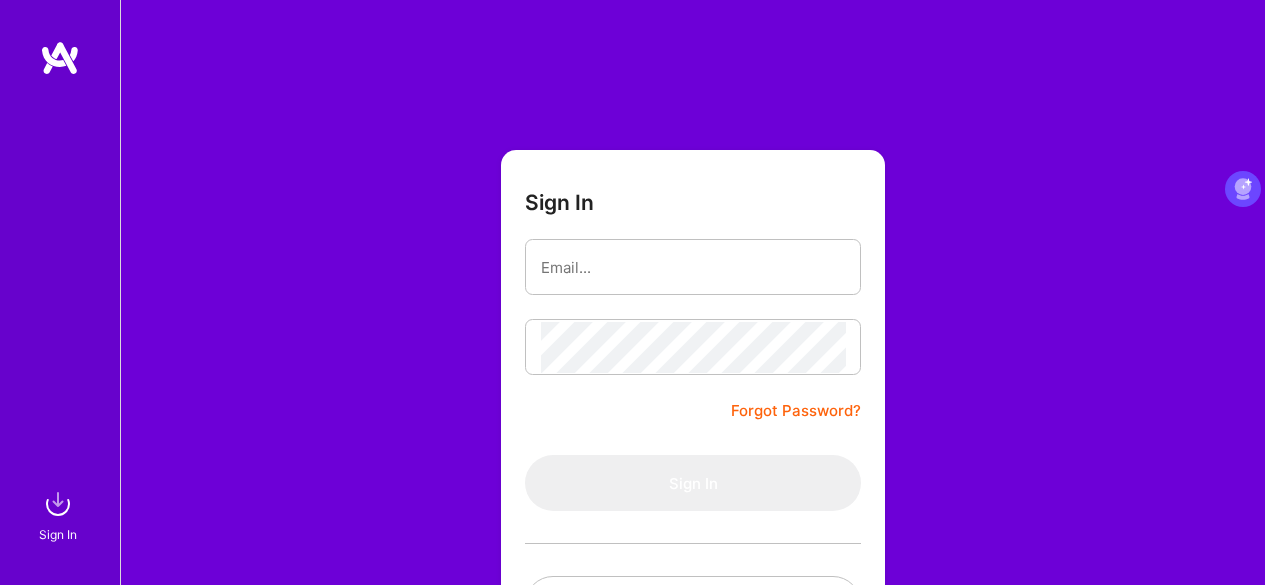 scroll, scrollTop: 166, scrollLeft: 0, axis: vertical 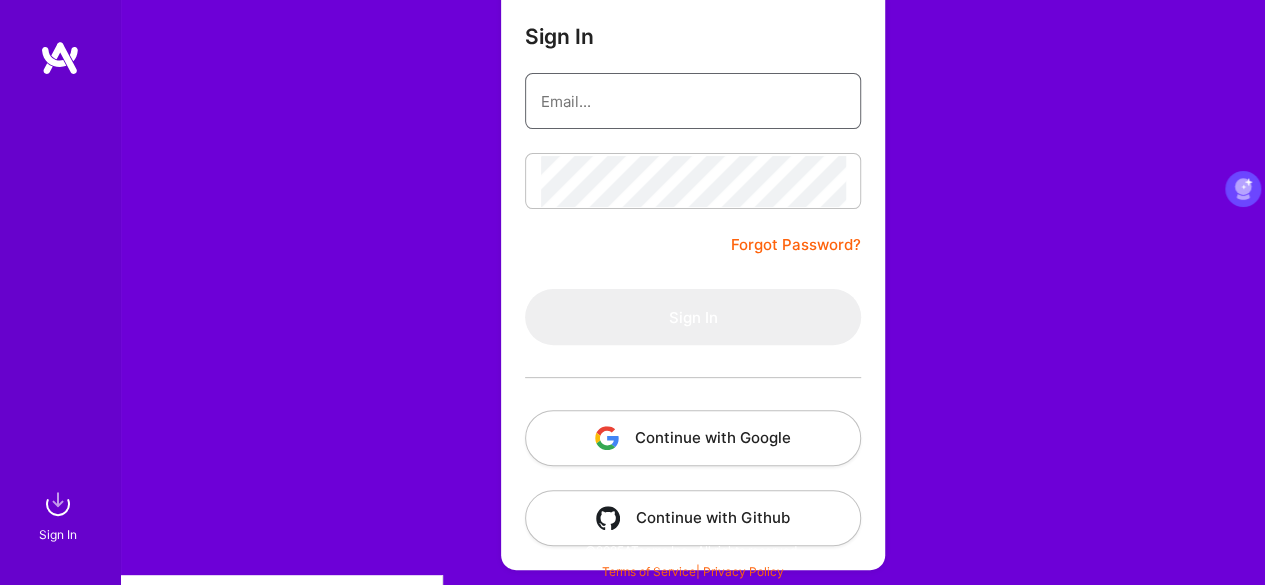 type on "[EMAIL]" 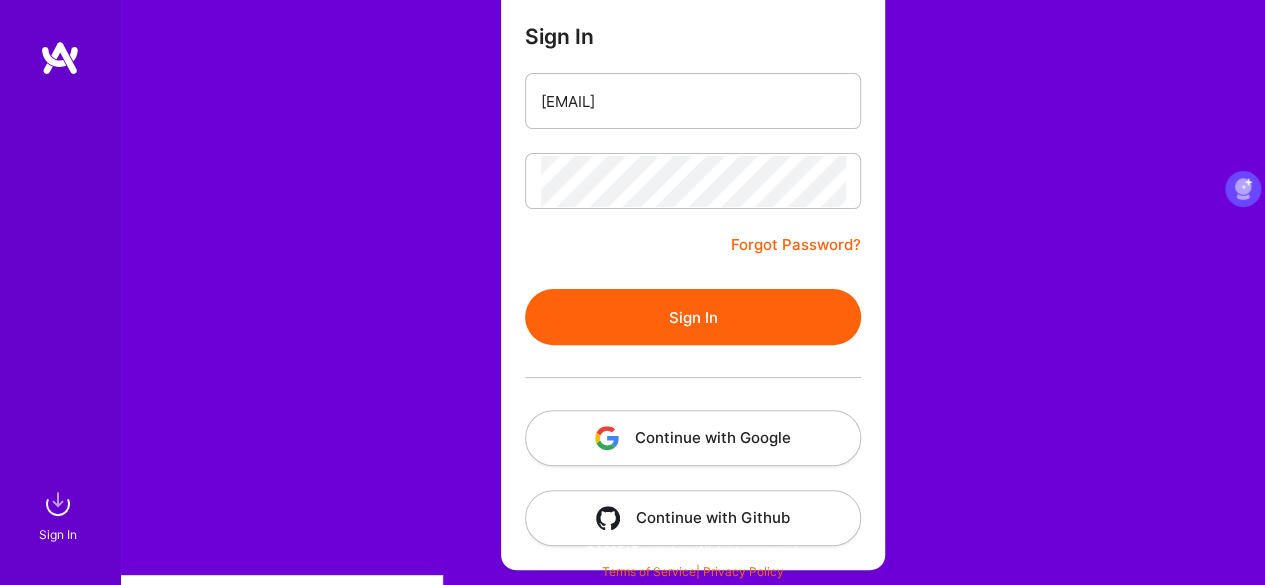click on "Sign In" at bounding box center [693, 317] 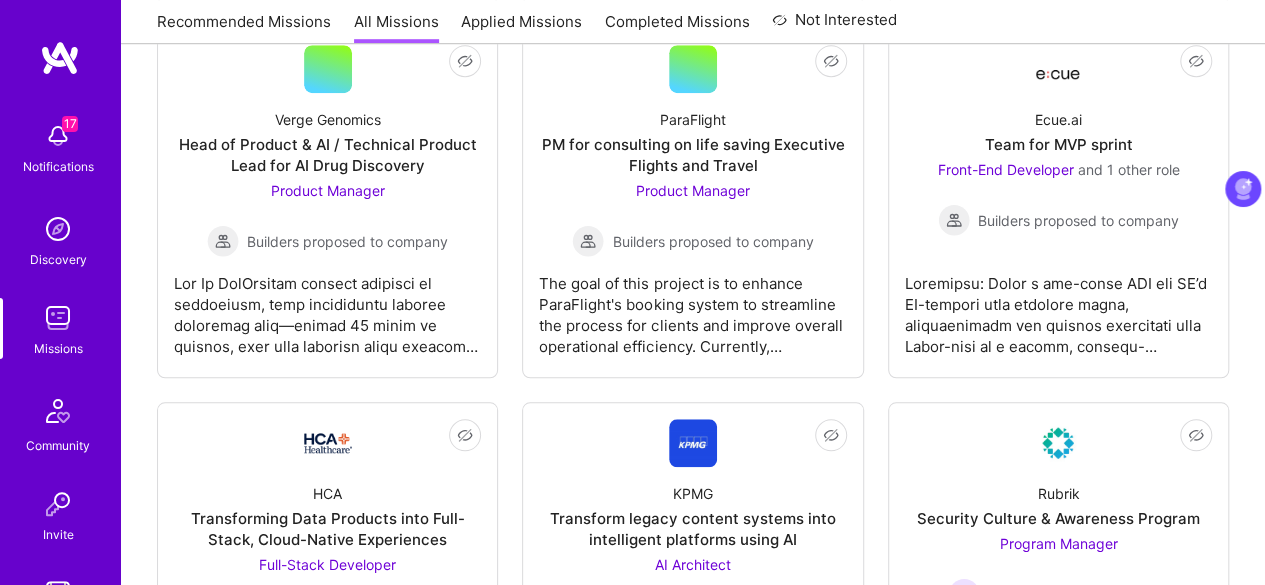 scroll, scrollTop: 617, scrollLeft: 0, axis: vertical 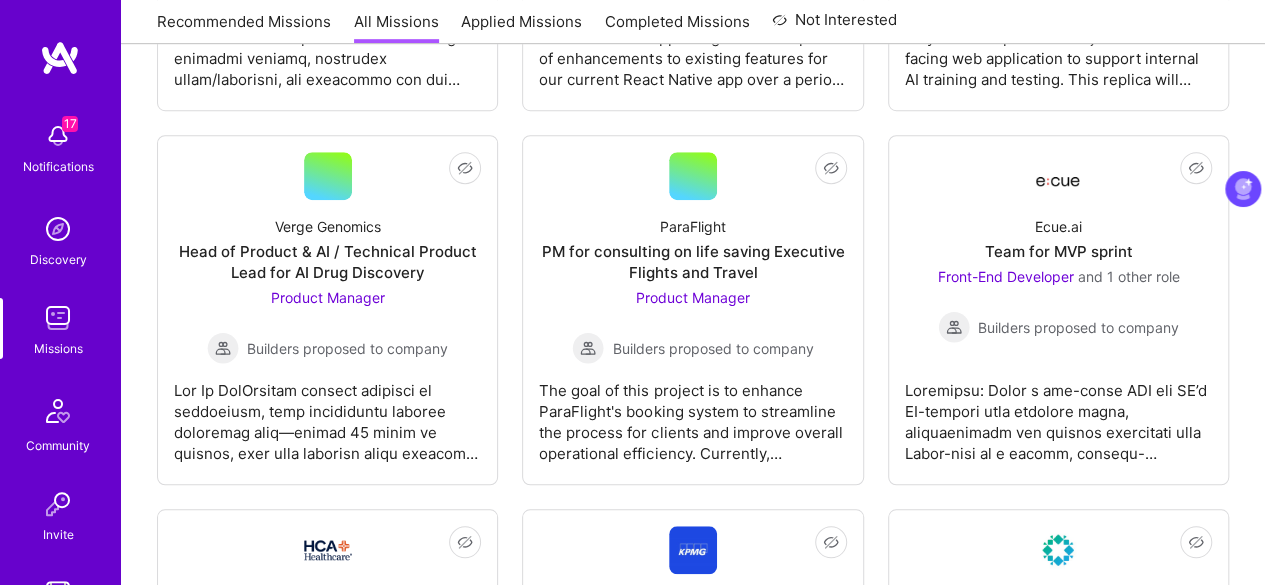click on "Applied Missions" at bounding box center (521, 27) 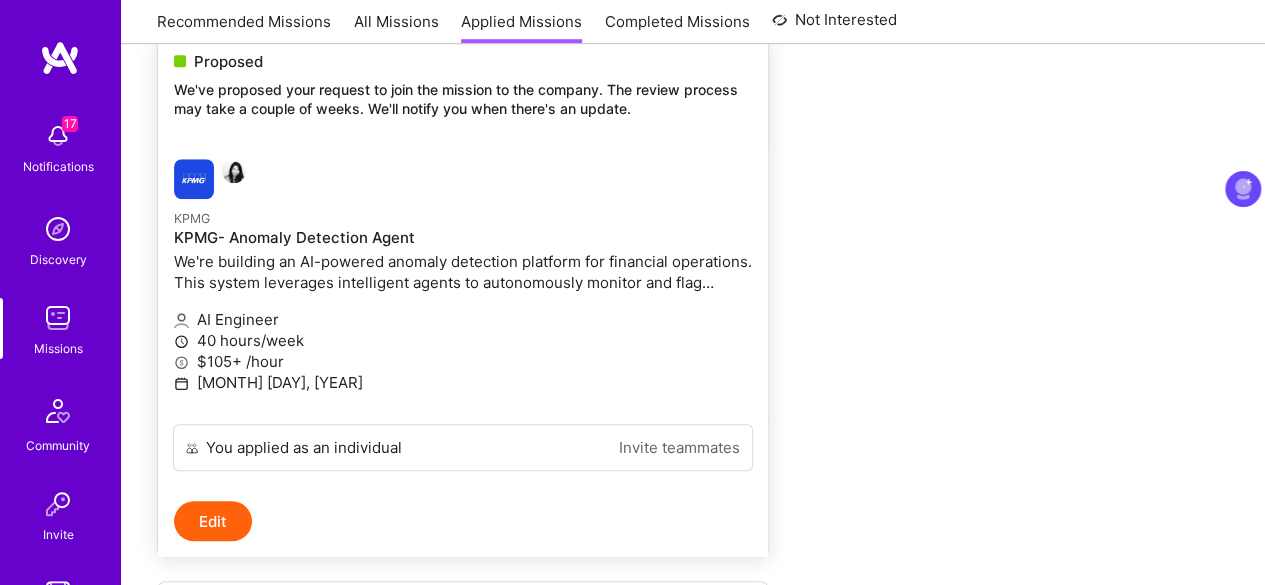 scroll, scrollTop: 764, scrollLeft: 0, axis: vertical 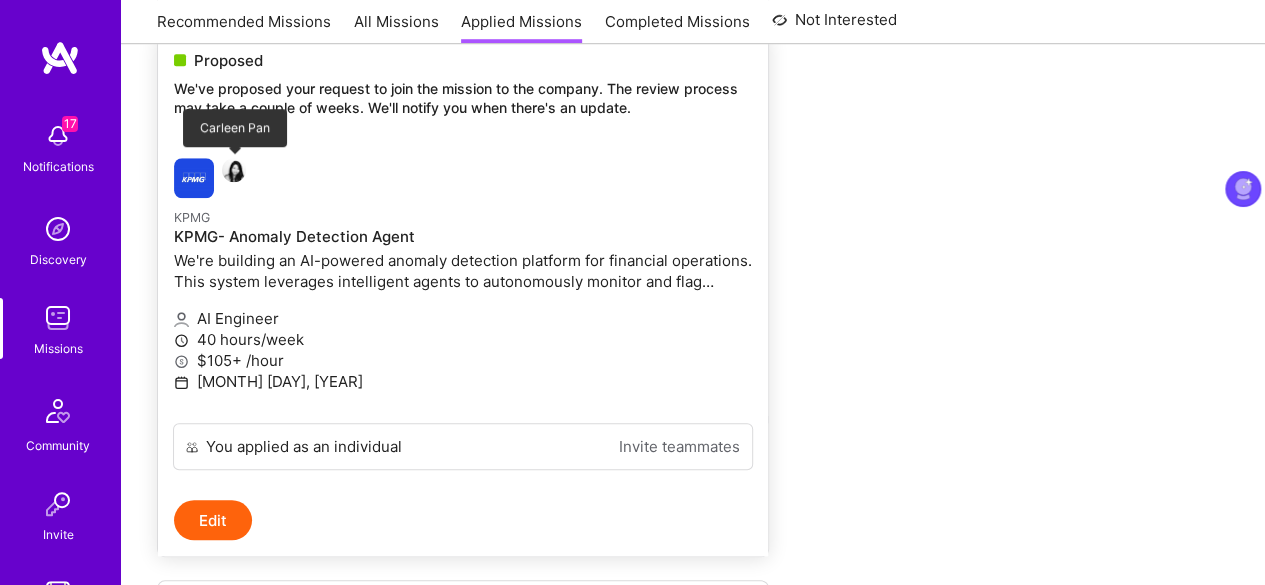 click at bounding box center [234, 170] 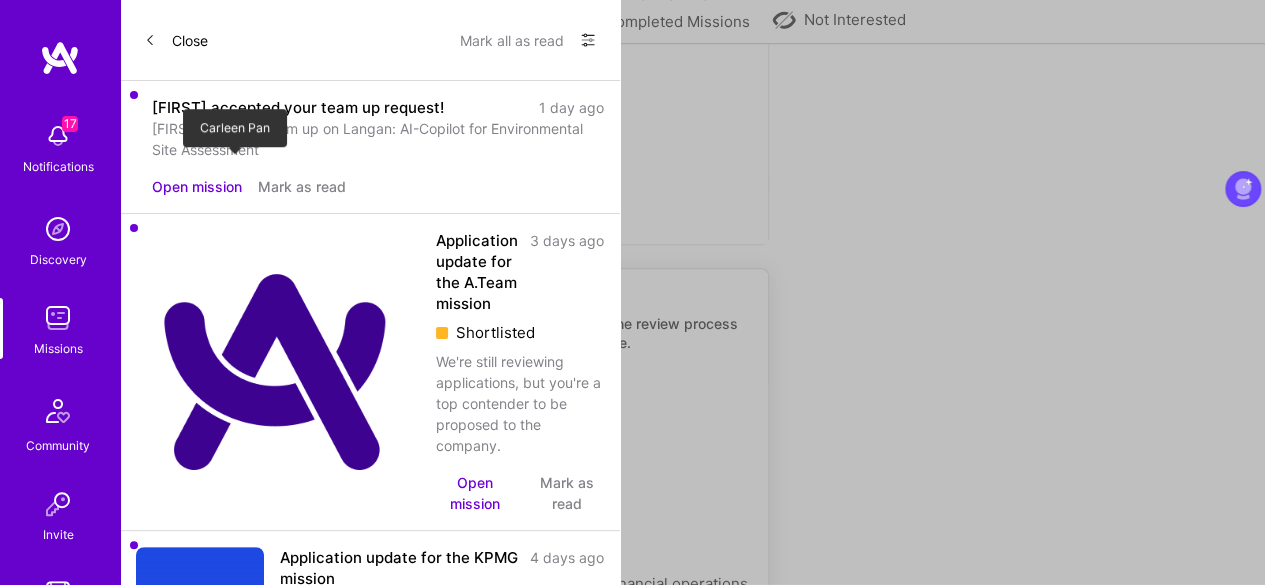 scroll, scrollTop: 0, scrollLeft: 0, axis: both 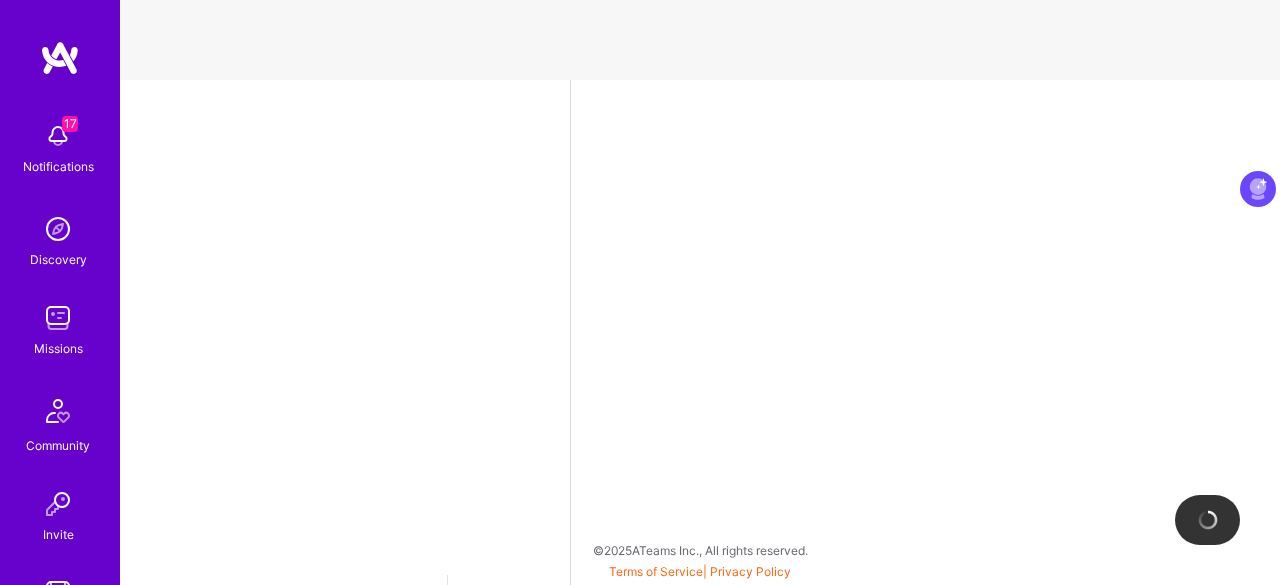 select on "CA" 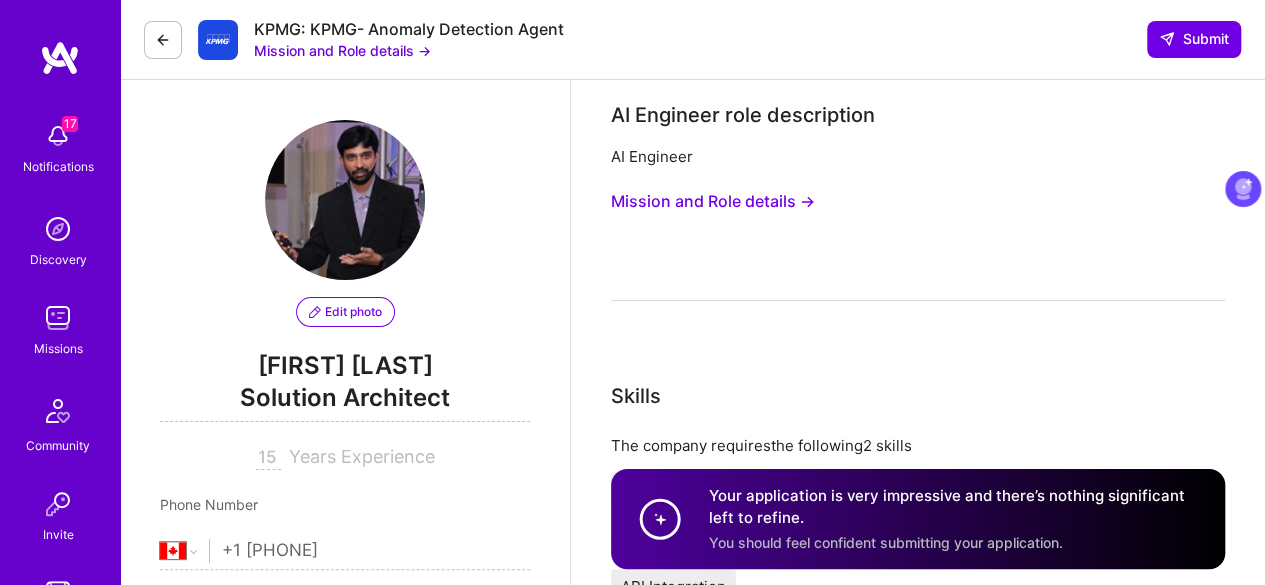 click at bounding box center (163, 40) 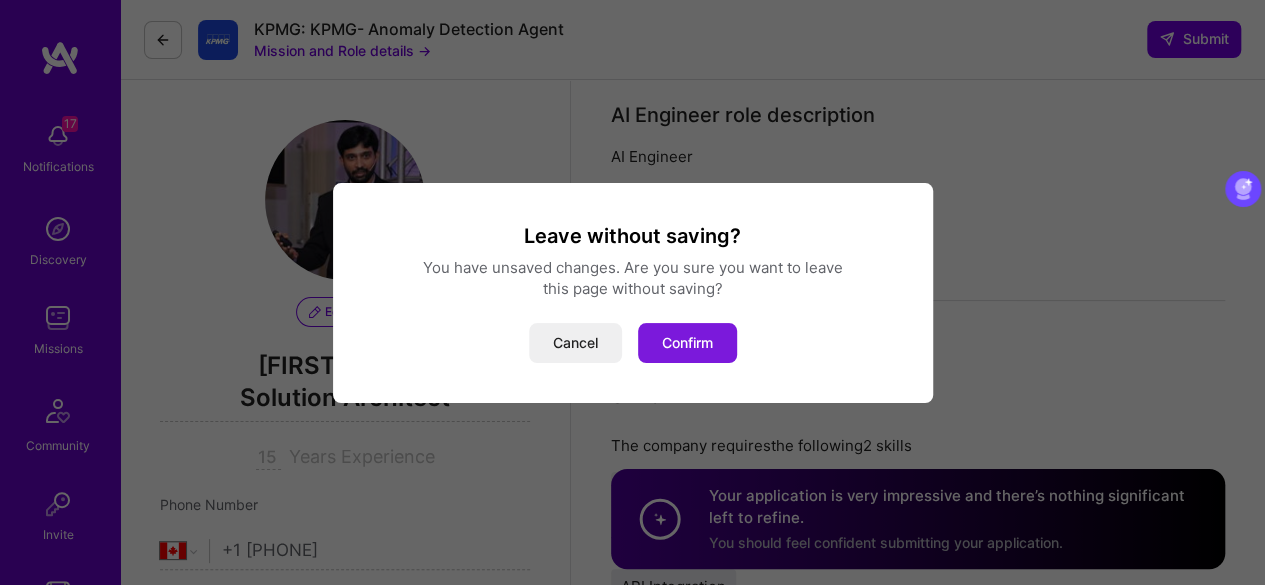 click on "Confirm" at bounding box center [687, 343] 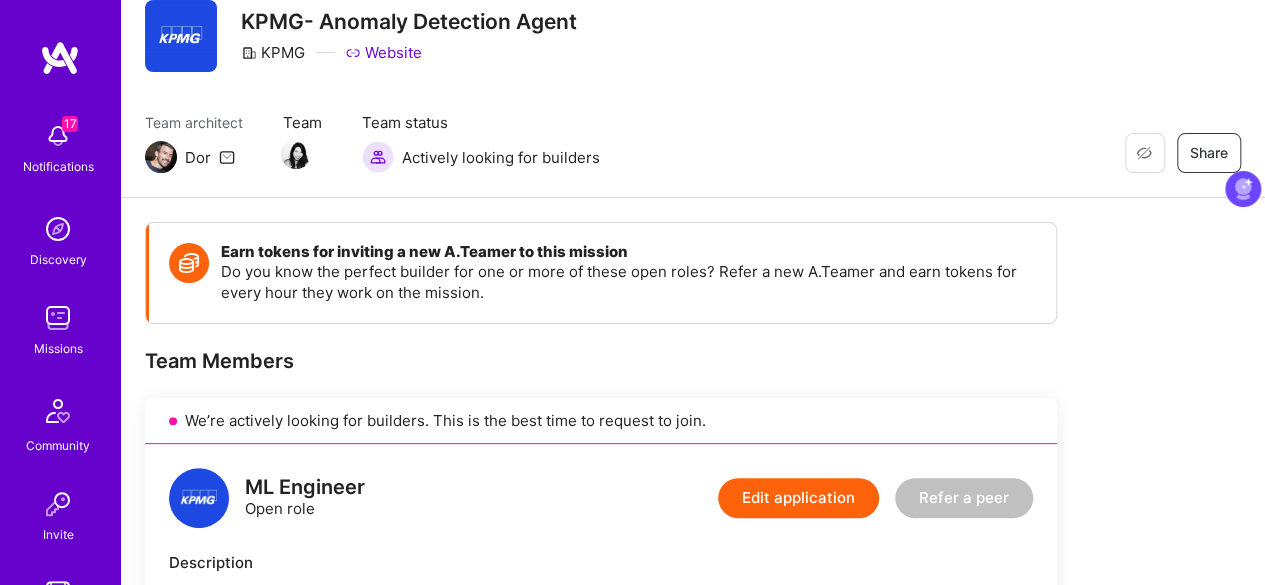 scroll, scrollTop: 0, scrollLeft: 0, axis: both 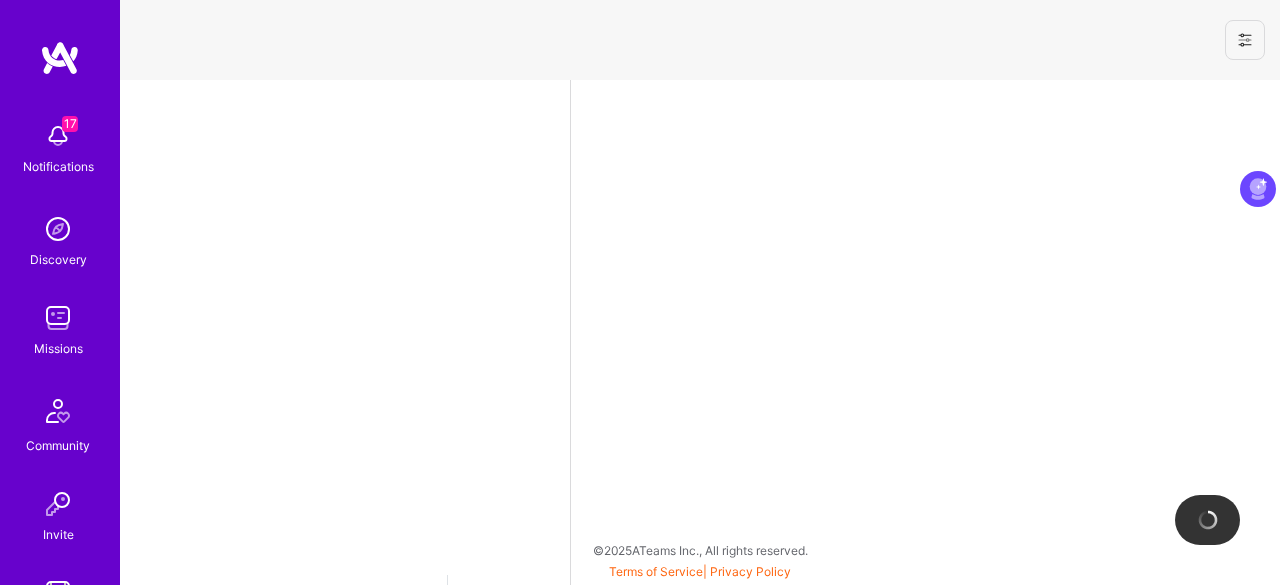 select on "CA" 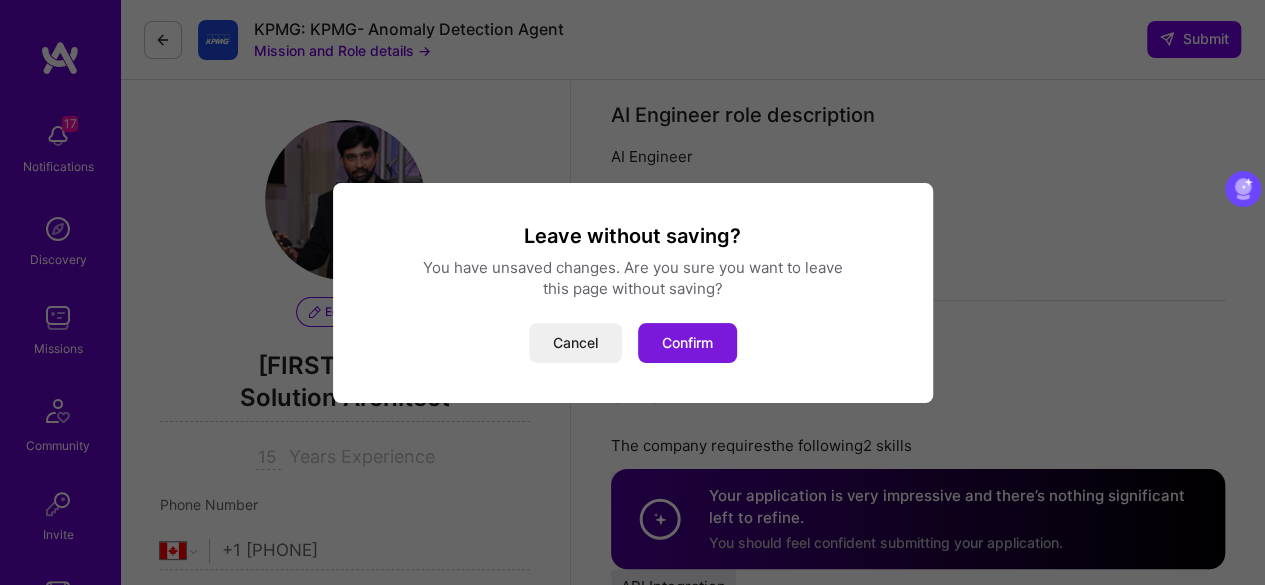 click on "Confirm" at bounding box center (687, 343) 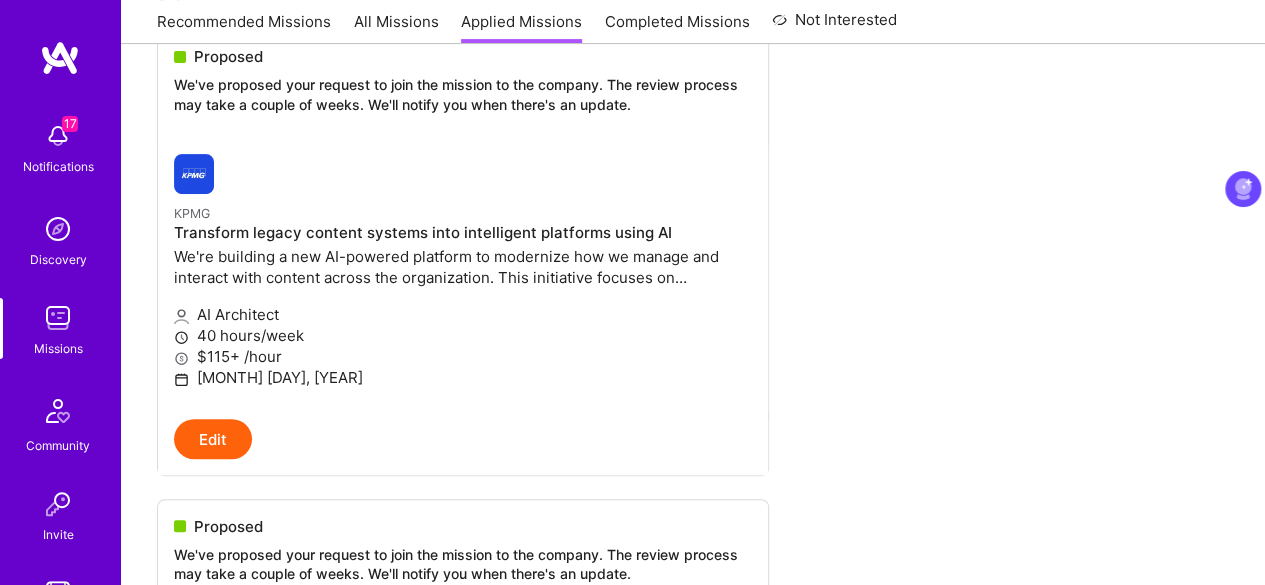 scroll, scrollTop: 0, scrollLeft: 0, axis: both 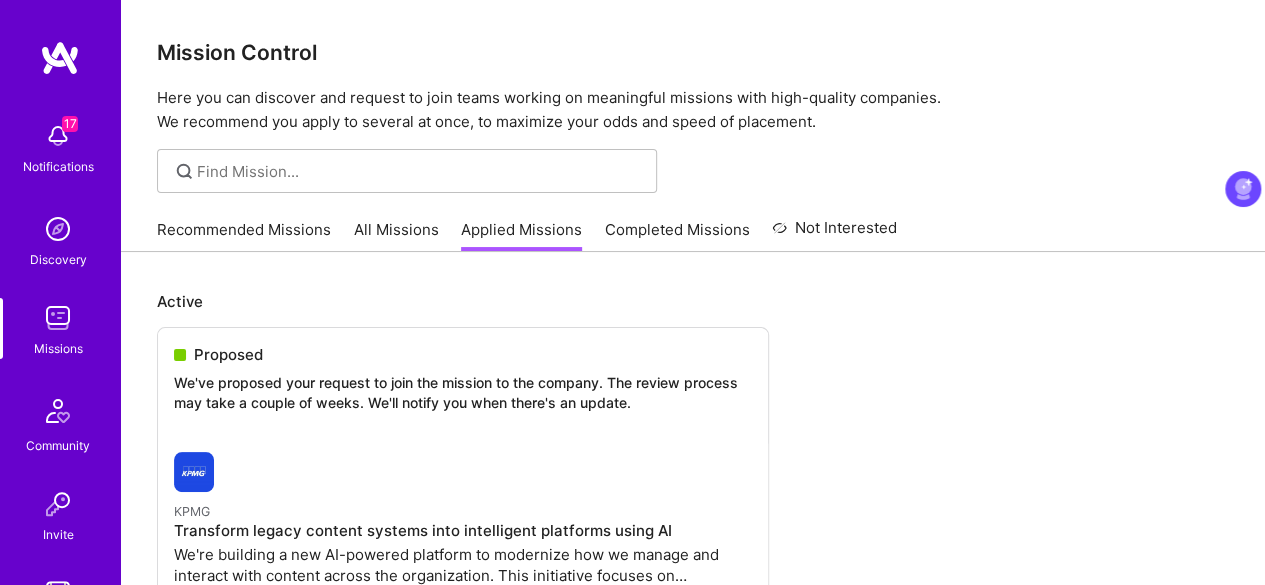 click on "Completed Missions" at bounding box center (677, 235) 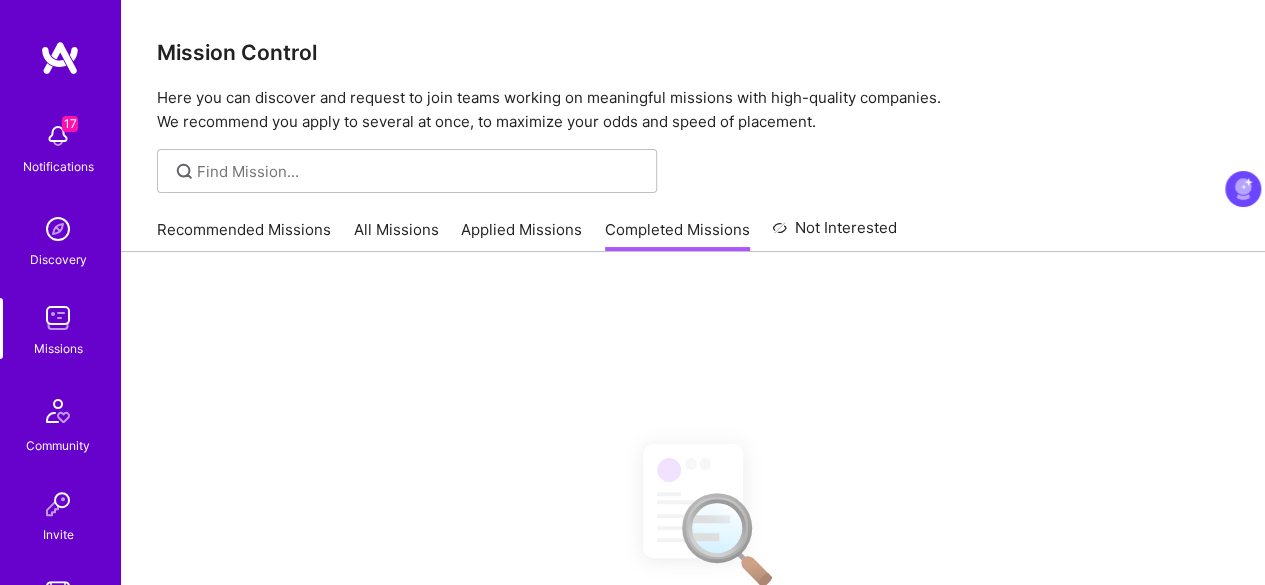 click on "All Missions" at bounding box center [396, 235] 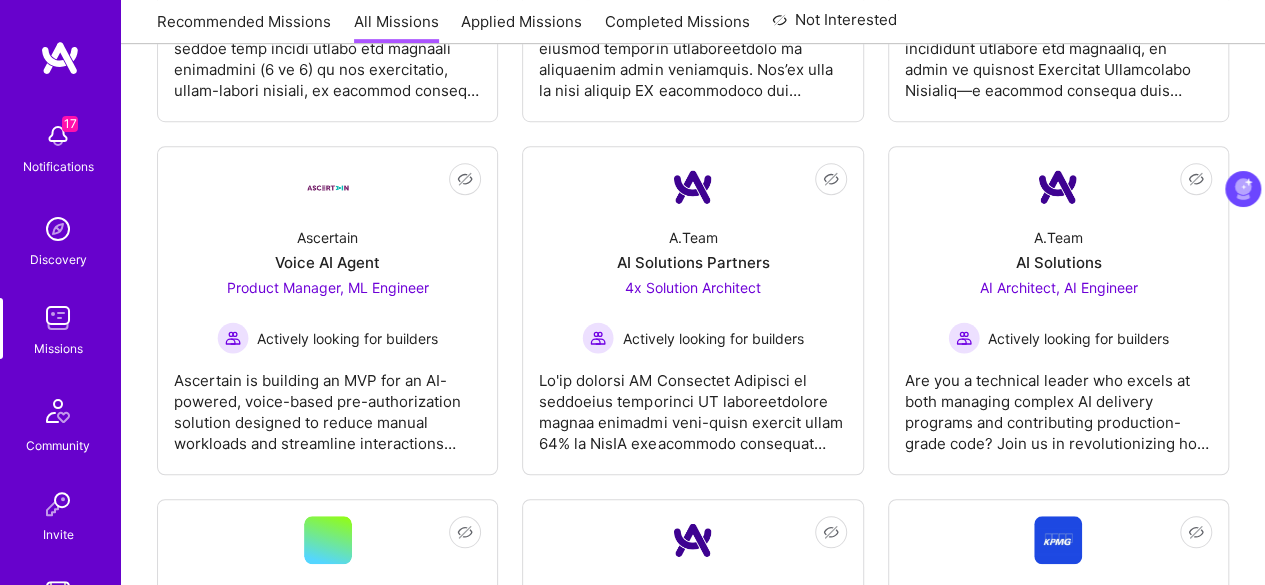 scroll, scrollTop: 4344, scrollLeft: 0, axis: vertical 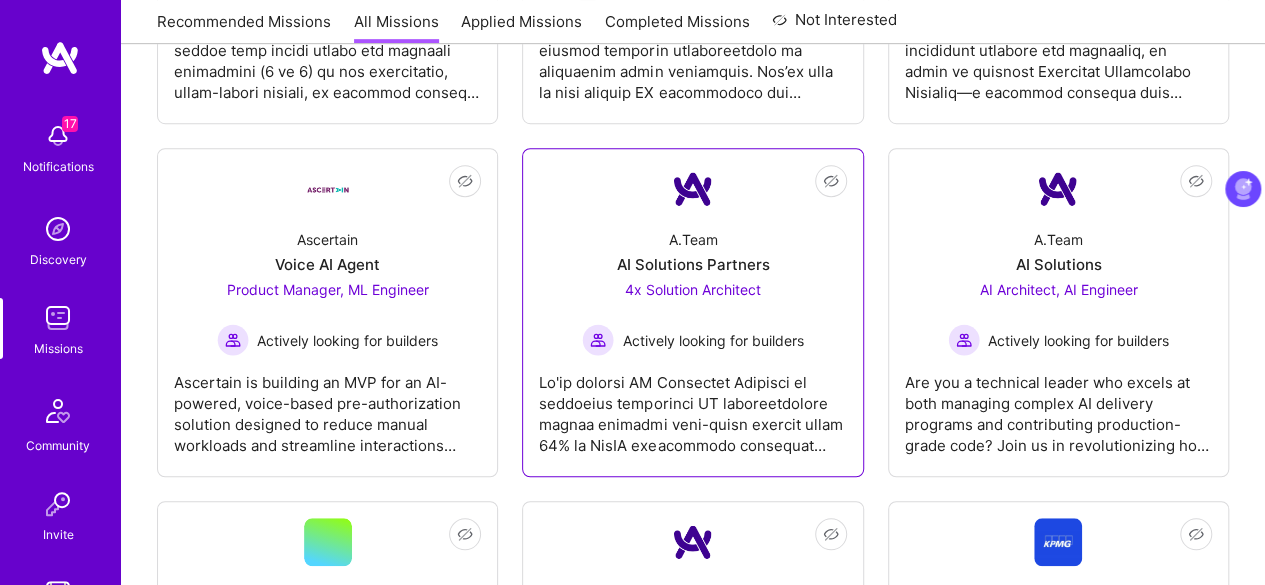 click on "4x Solution Architect" at bounding box center [693, 289] 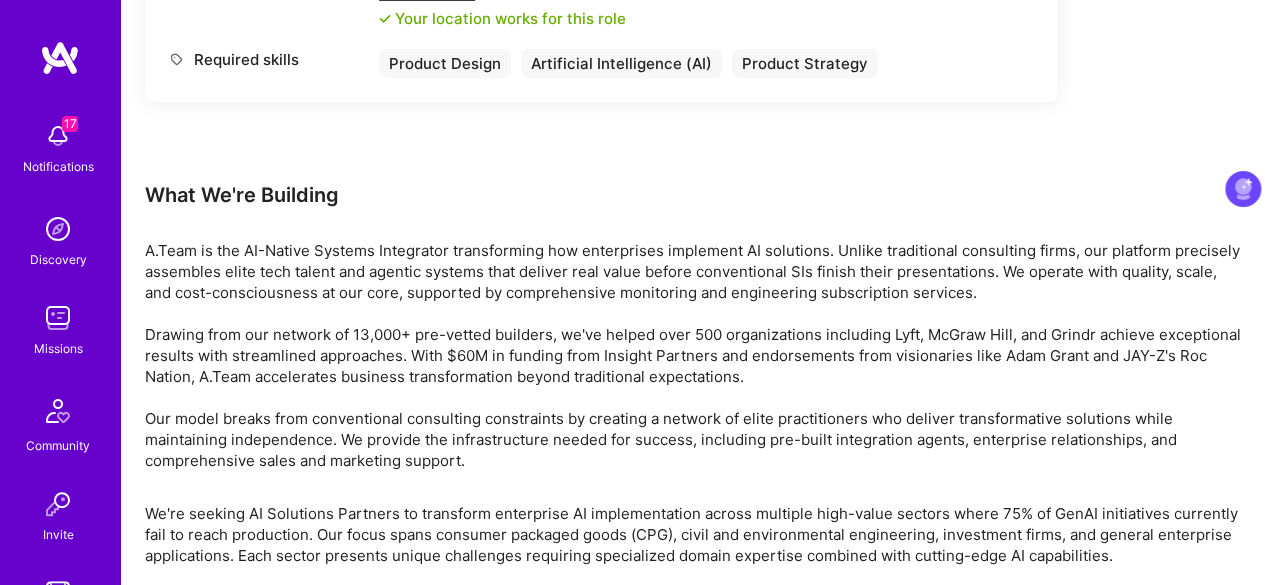 scroll, scrollTop: 3363, scrollLeft: 0, axis: vertical 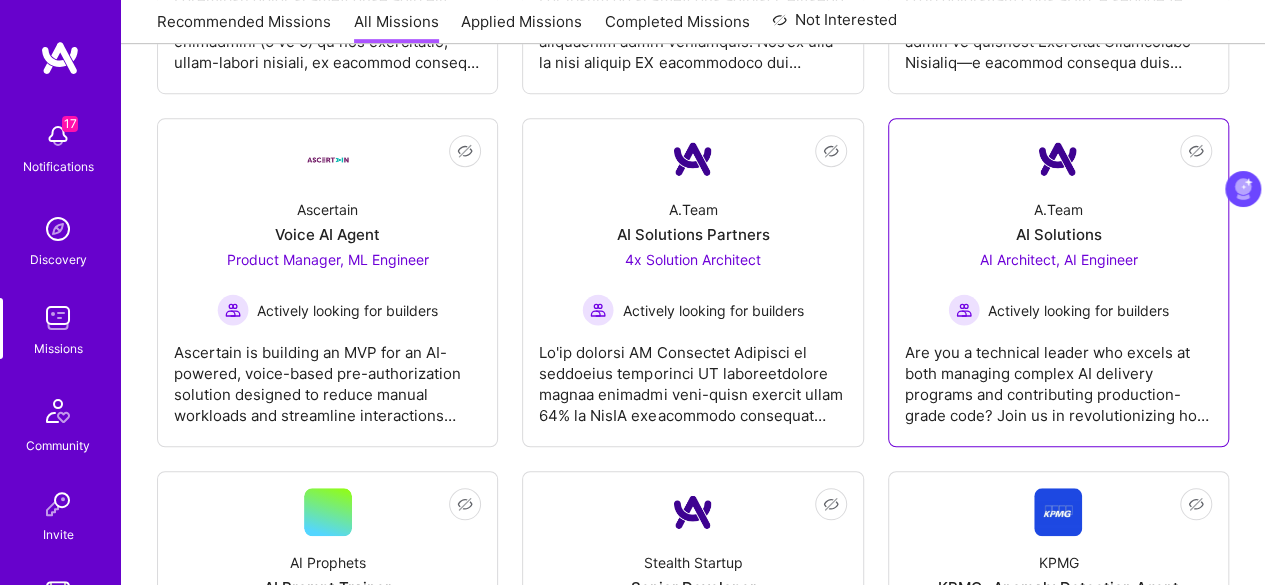click on "AI Architect, AI Engineer" at bounding box center [1058, 259] 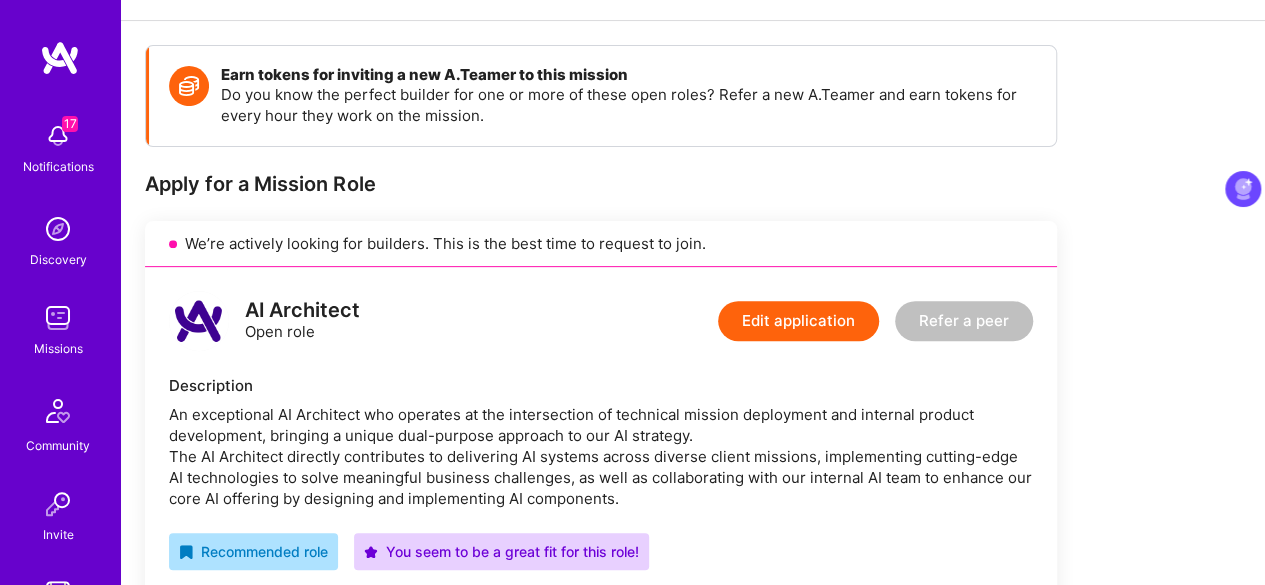 scroll, scrollTop: 248, scrollLeft: 0, axis: vertical 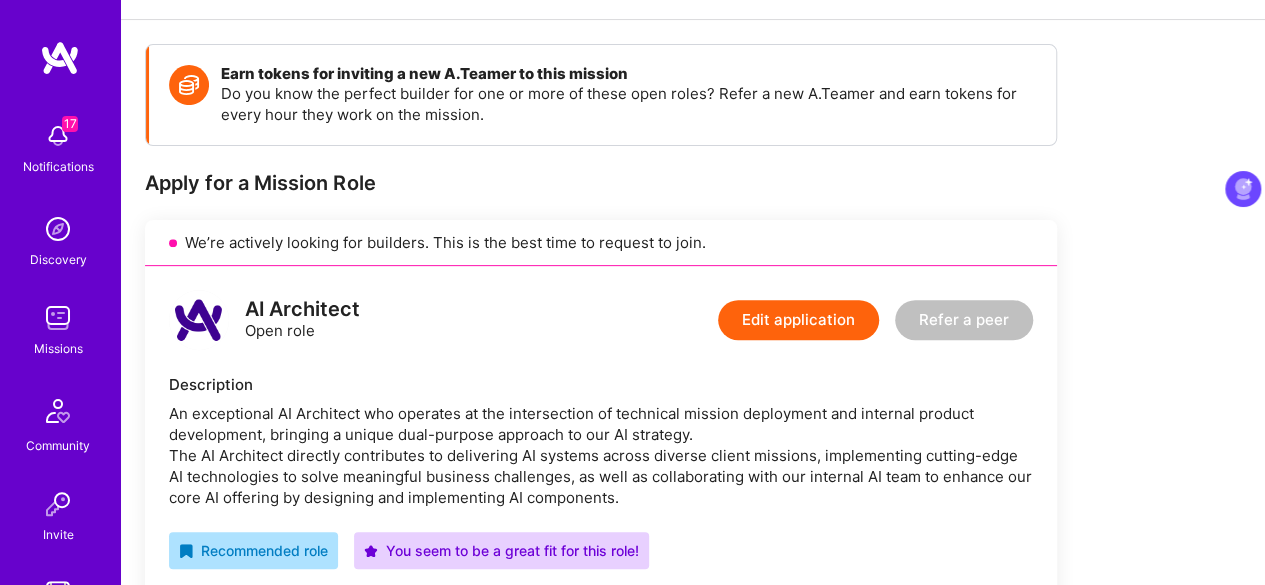 click on "Edit application" at bounding box center (798, 320) 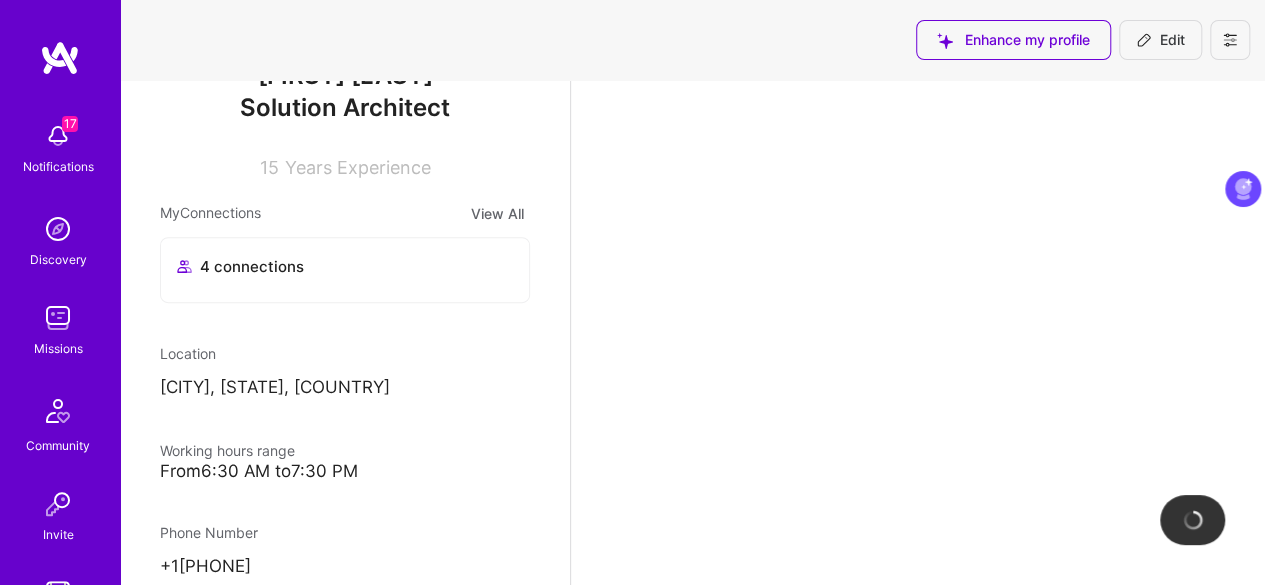 scroll, scrollTop: 0, scrollLeft: 0, axis: both 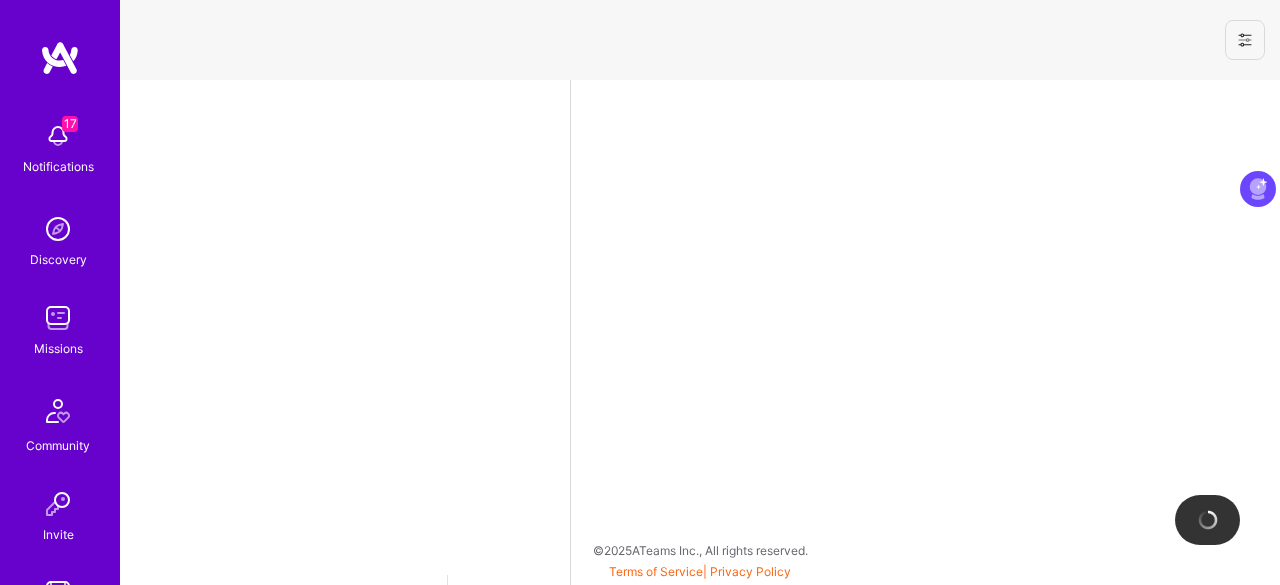select on "CA" 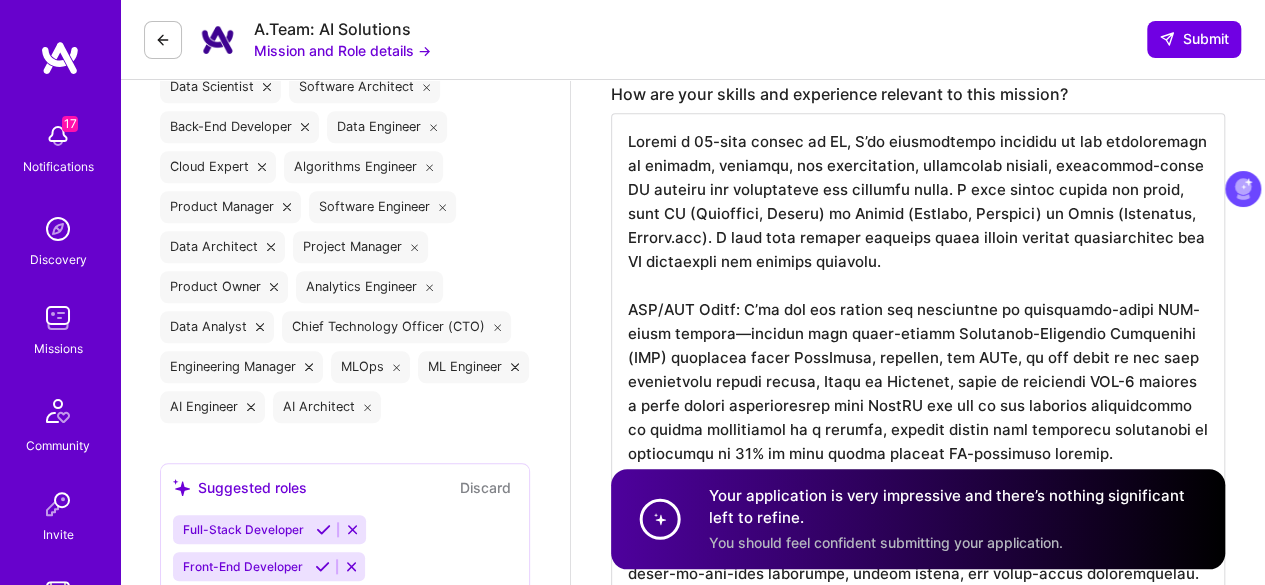 scroll, scrollTop: 745, scrollLeft: 0, axis: vertical 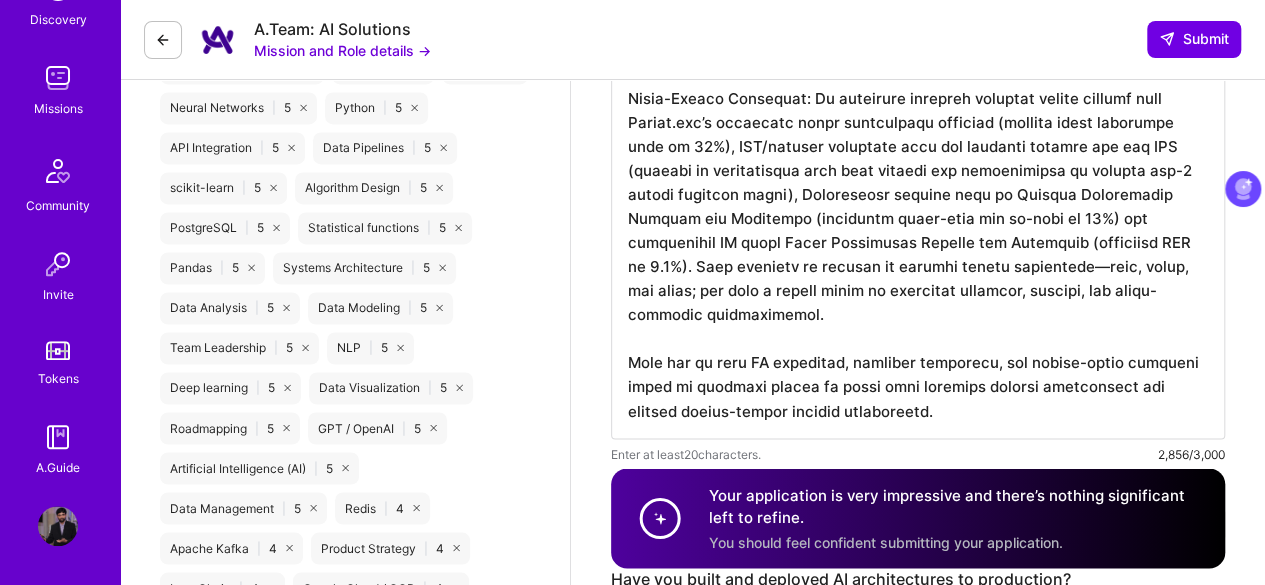 click at bounding box center [58, 526] 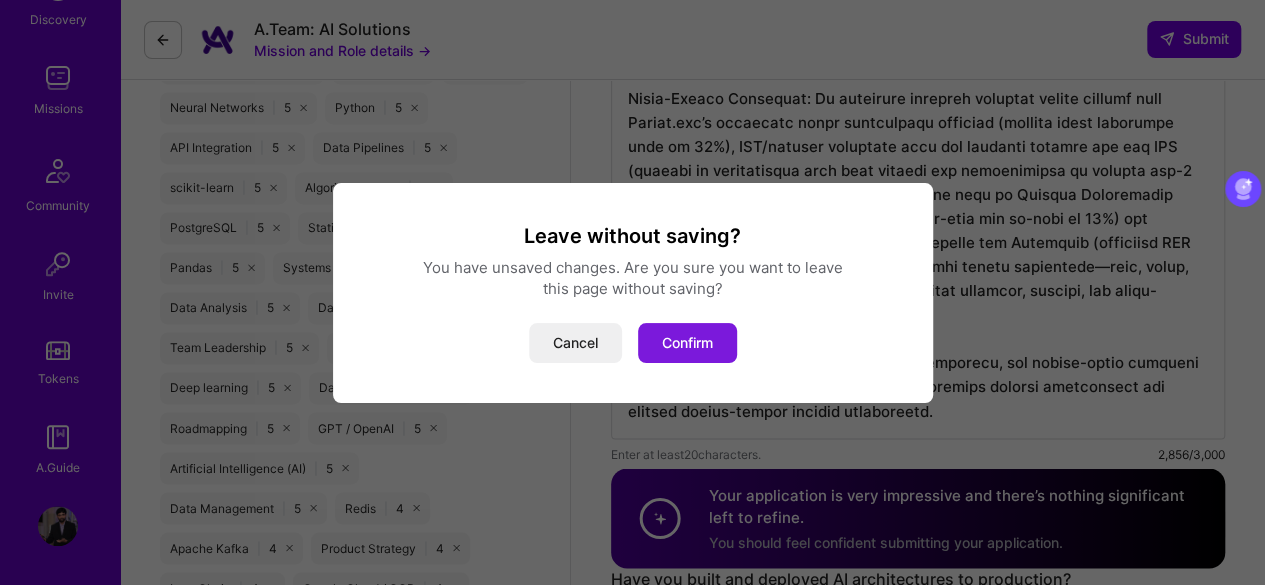 click on "Confirm" at bounding box center (687, 343) 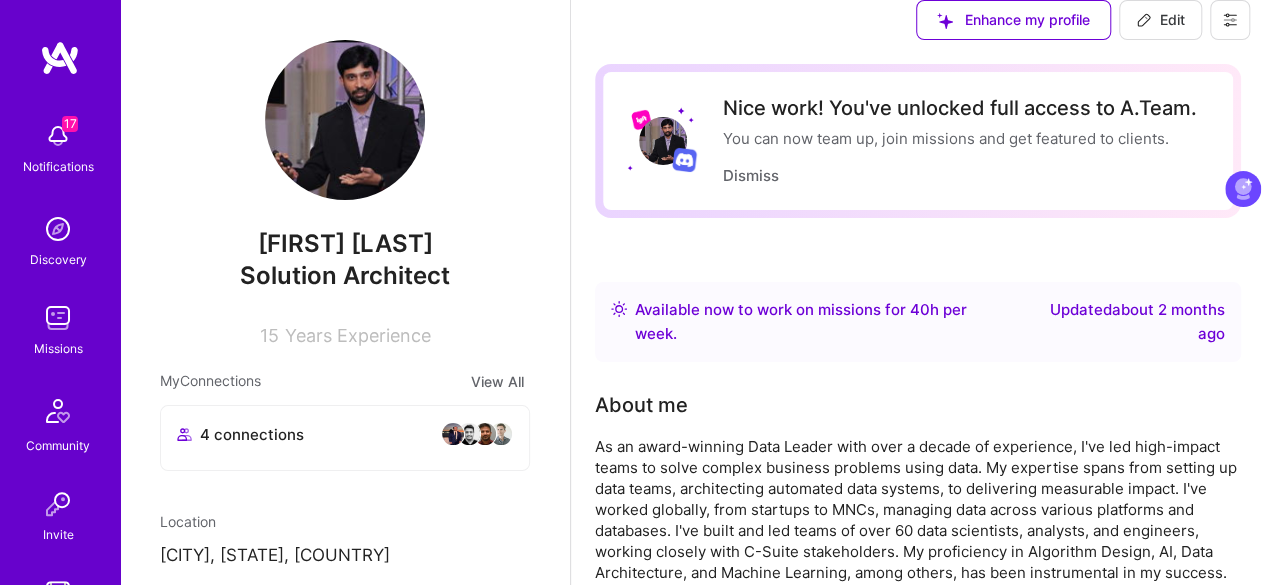 scroll, scrollTop: 1280, scrollLeft: 0, axis: vertical 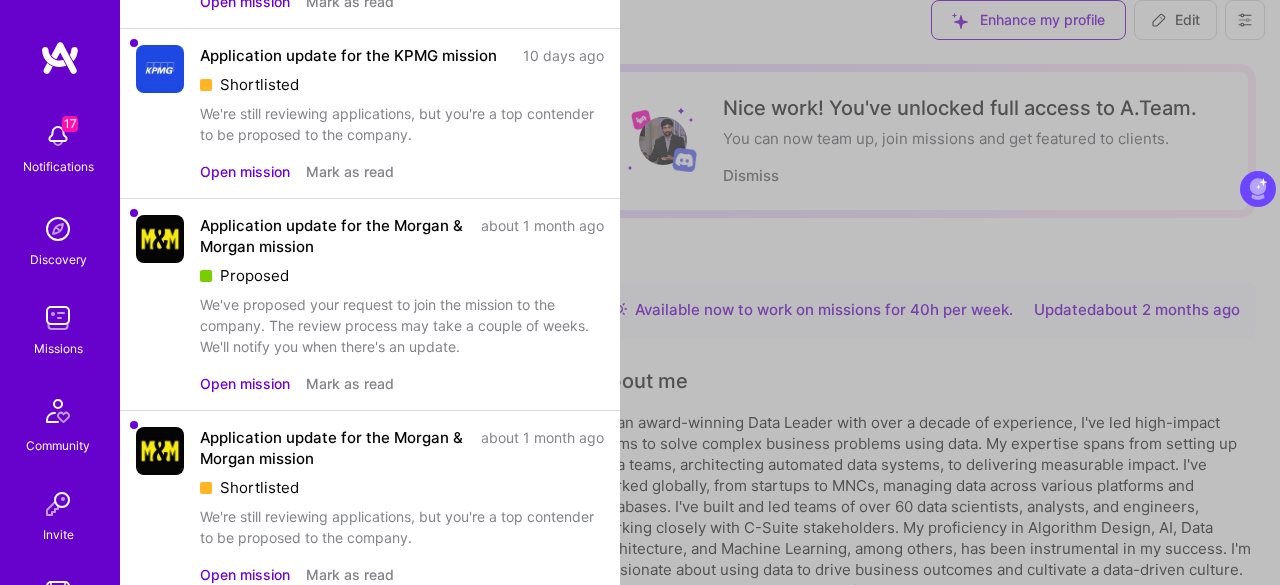 click on "Open mission" at bounding box center [245, 383] 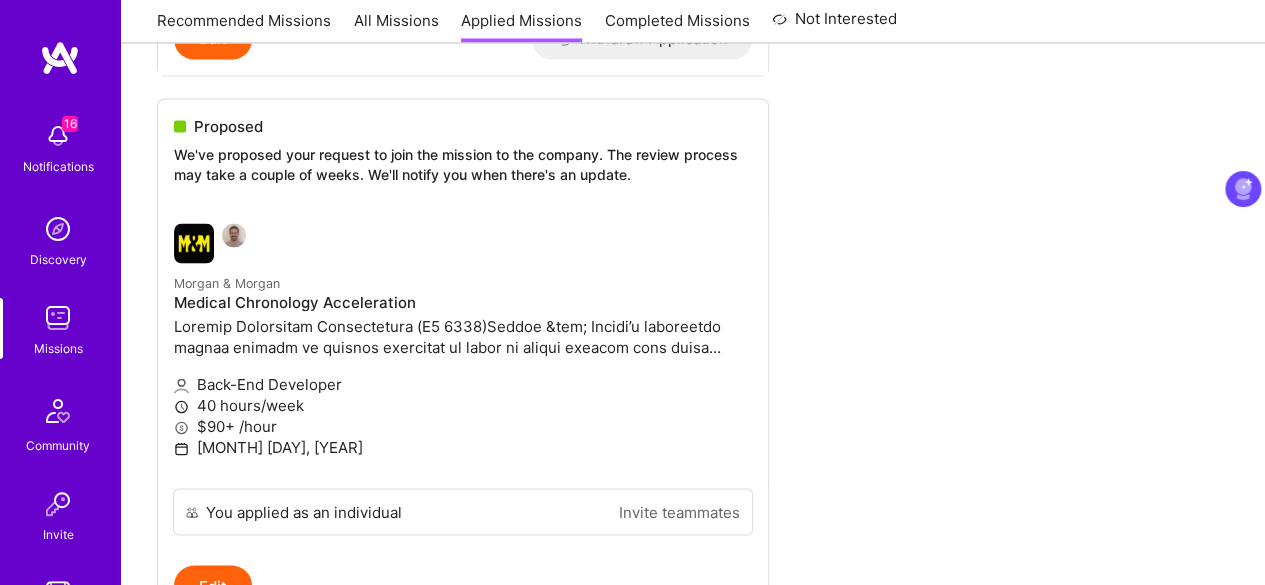 scroll, scrollTop: 1816, scrollLeft: 0, axis: vertical 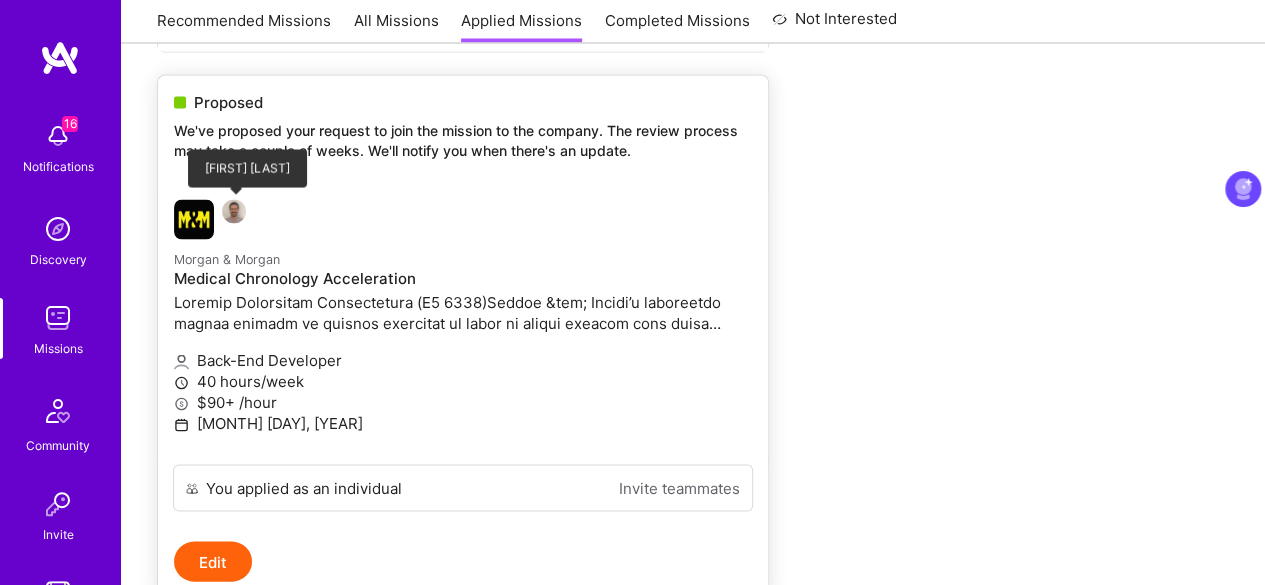 click at bounding box center (234, 211) 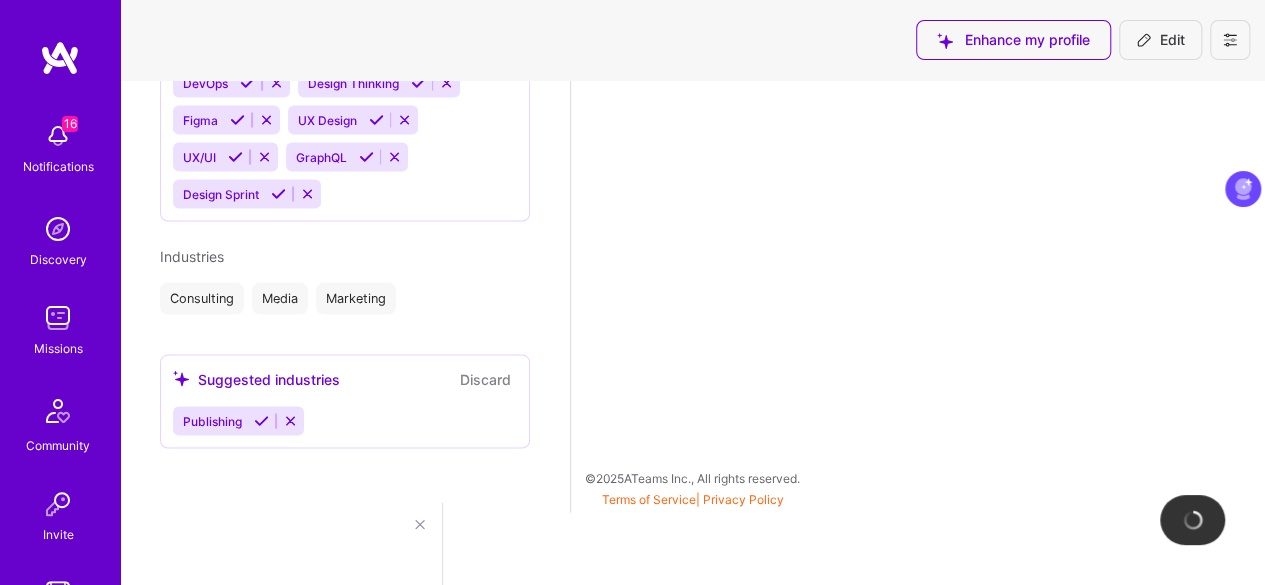 scroll, scrollTop: 0, scrollLeft: 0, axis: both 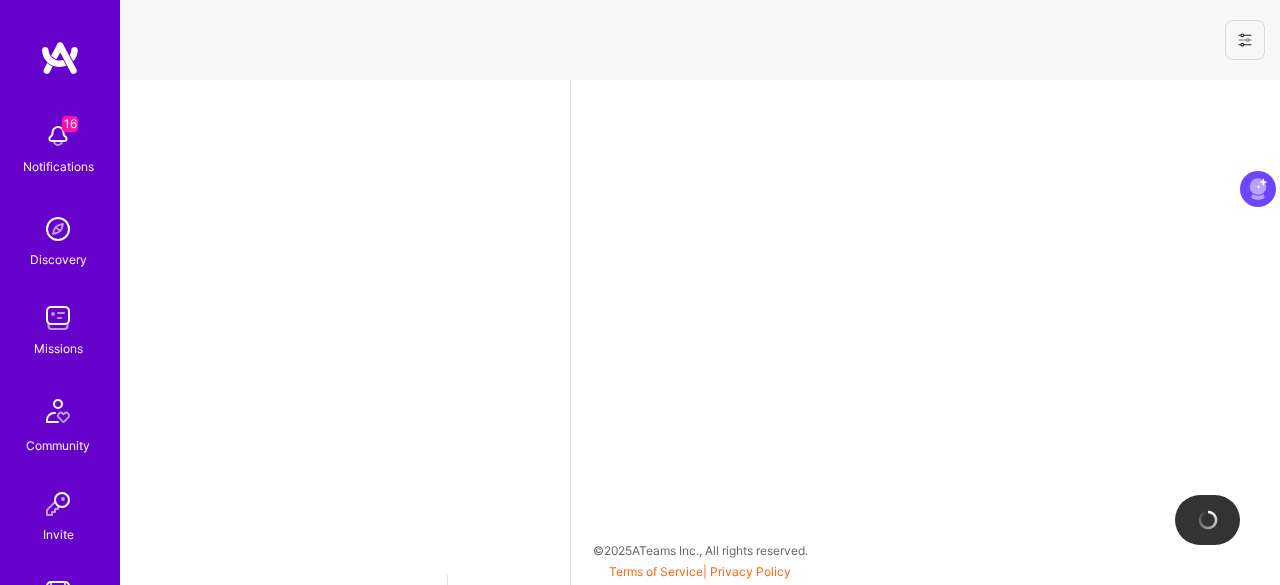 select on "CA" 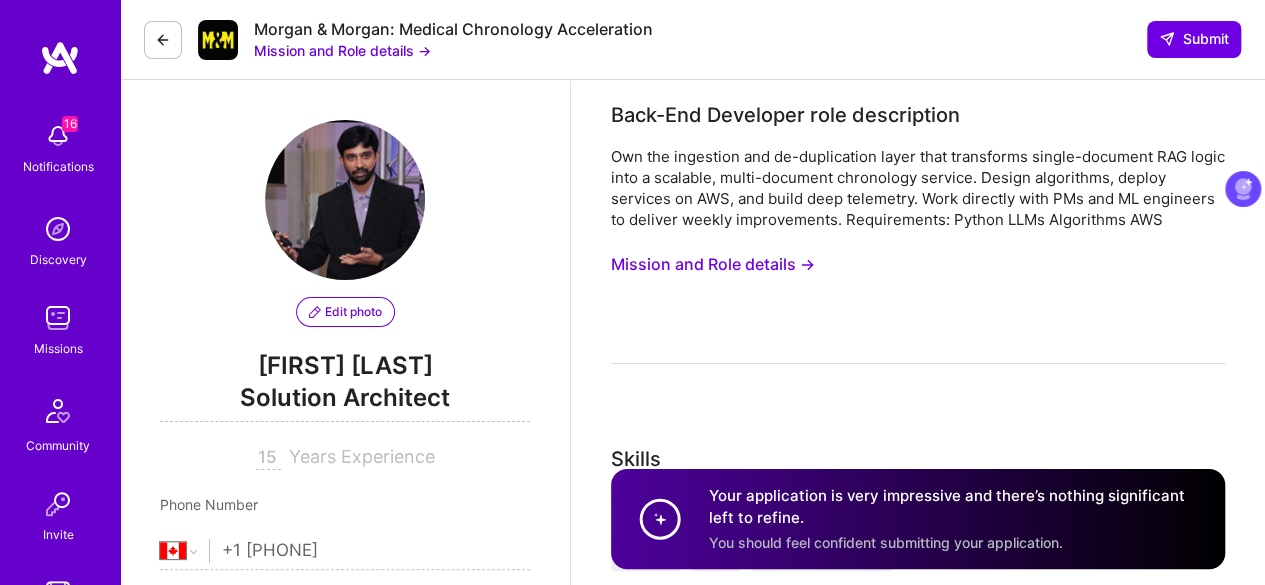 click on "Mission and Role details →" at bounding box center [342, 50] 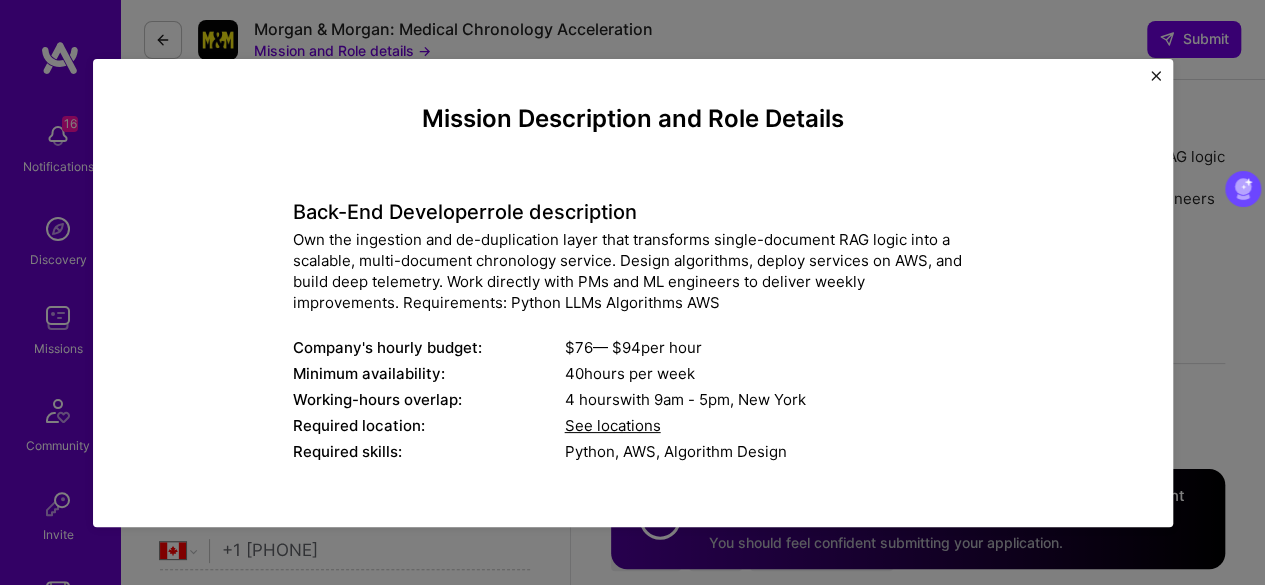 click at bounding box center (1156, 76) 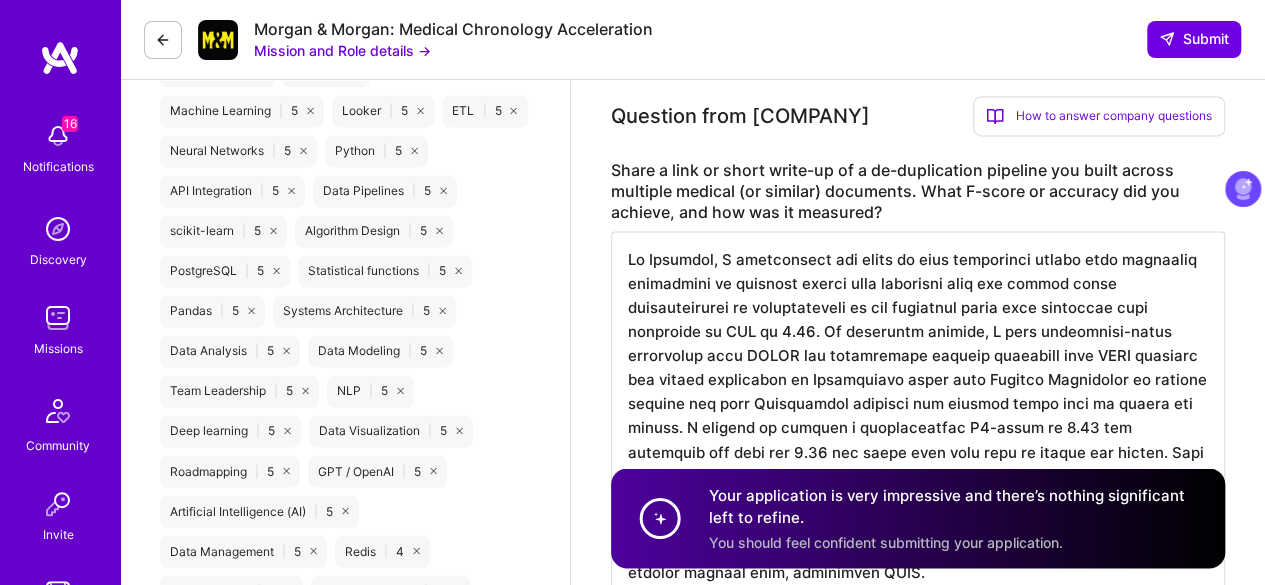 scroll, scrollTop: 1486, scrollLeft: 0, axis: vertical 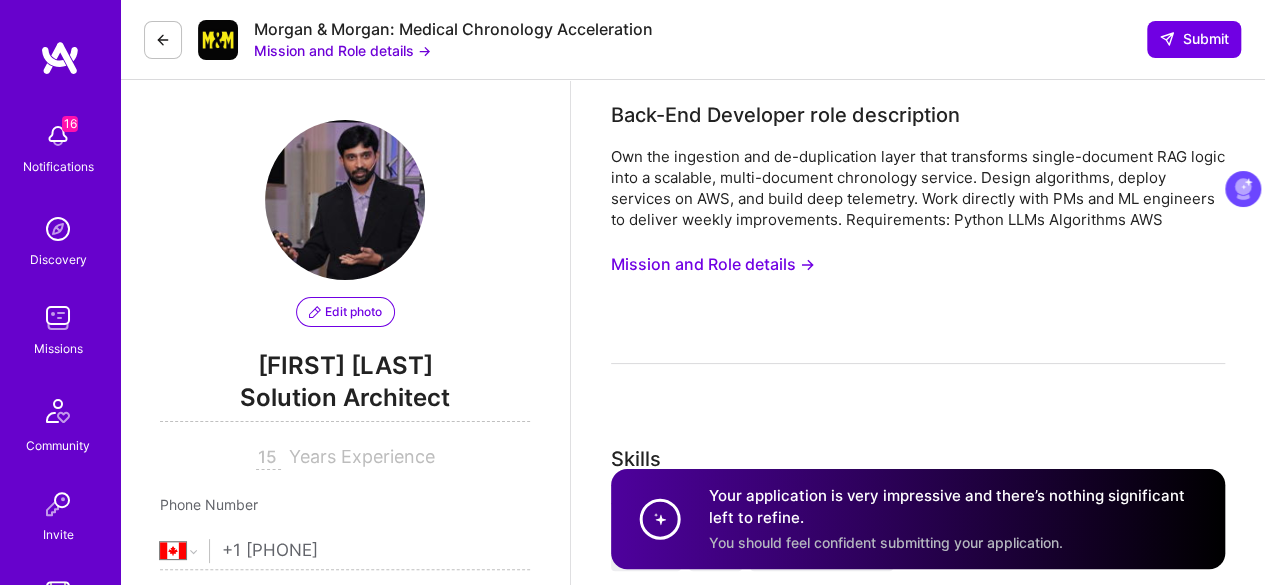 click on "Mission and Role details →" at bounding box center (713, 264) 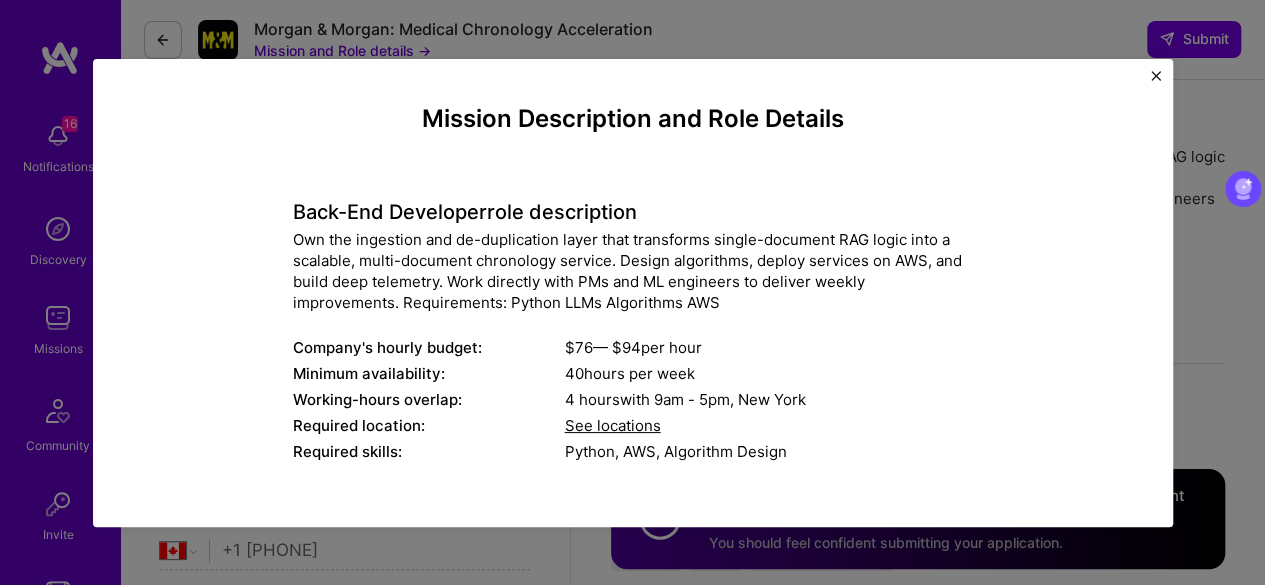 click on "Mission Description and Role Details Back-End Developer  role description Own the ingestion and de-duplication layer that transforms single-document RAG logic into a scalable, multi-document chronology service. Design algorithms, deploy services on AWS, and build deep telemetry. Work directly with PMs and ML engineers to deliver weekly improvements.
Requirements:
Python
LLMs
Algorithms
AWS Company's hourly budget: $ 76  — $ 94  per hour Minimum availability: 40  hours per week Working-hours overlap: 4 hours  with   9am    -    5pm ,     New York Required location: See locations Required skills: Python, AWS, Algorithm Design [COMPANY] Medical Chronology Acceleration (Q3 [YEAR]) [COMPANY]’s litigation engine depends on turning thousands of pages of health records into clear timelines. A retrieval-augmented-generation (RAG) service already extracts events from single documents; what’s missing is multi-document ingestion, de-duplication, and production hardening. What Help Is Needed Why It Matters   Website" at bounding box center (633, 293) 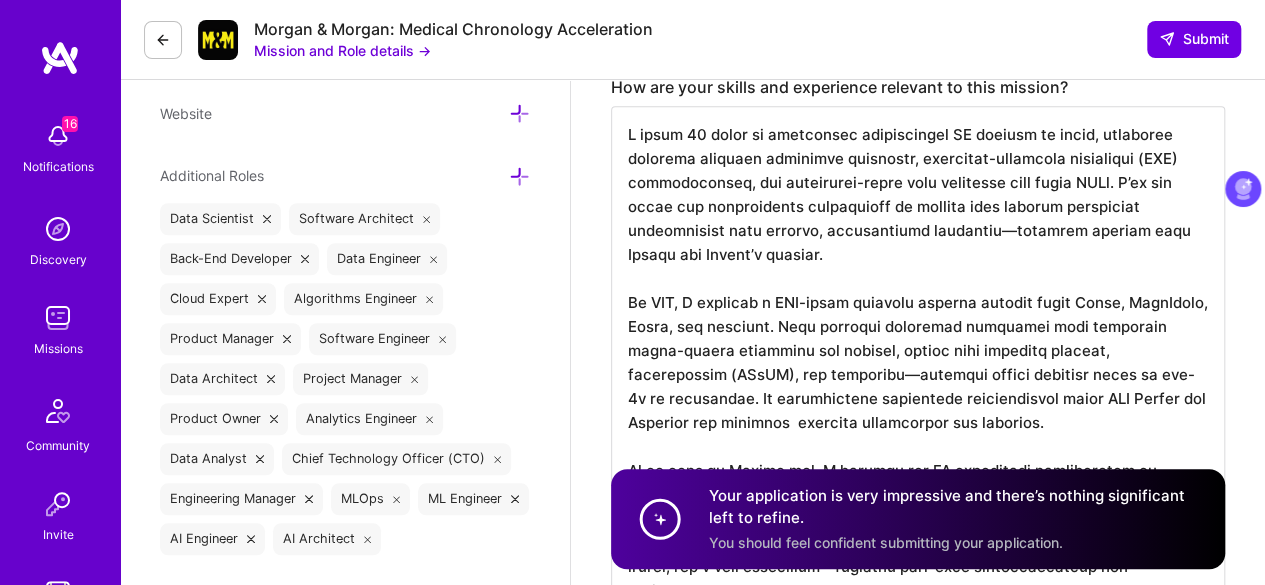 scroll, scrollTop: 669, scrollLeft: 0, axis: vertical 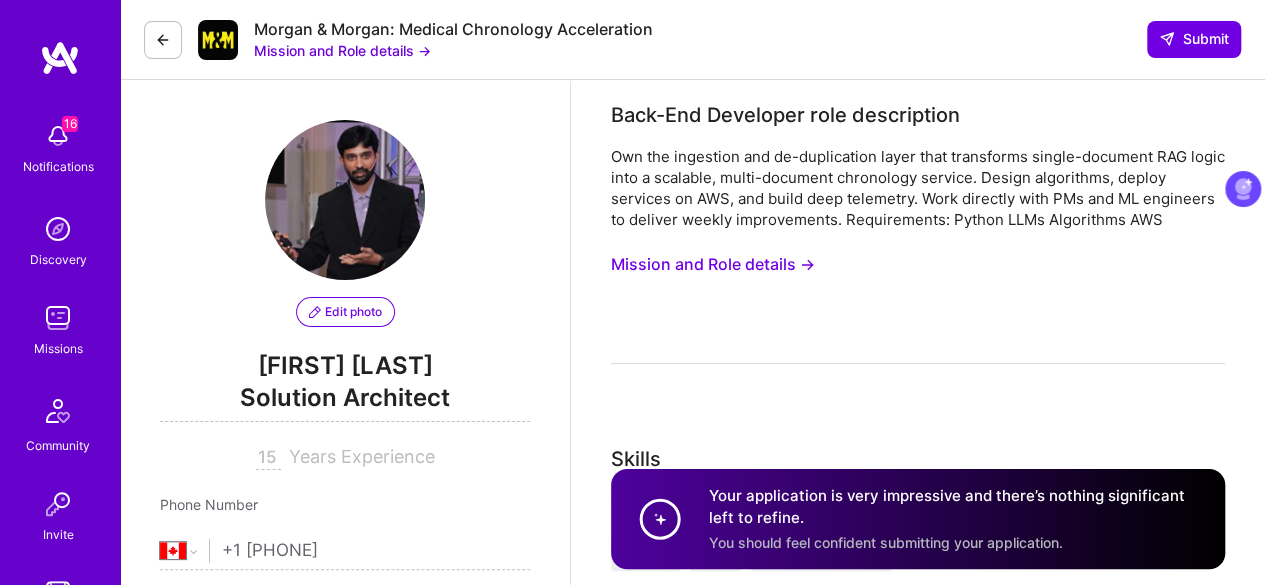 click at bounding box center [163, 40] 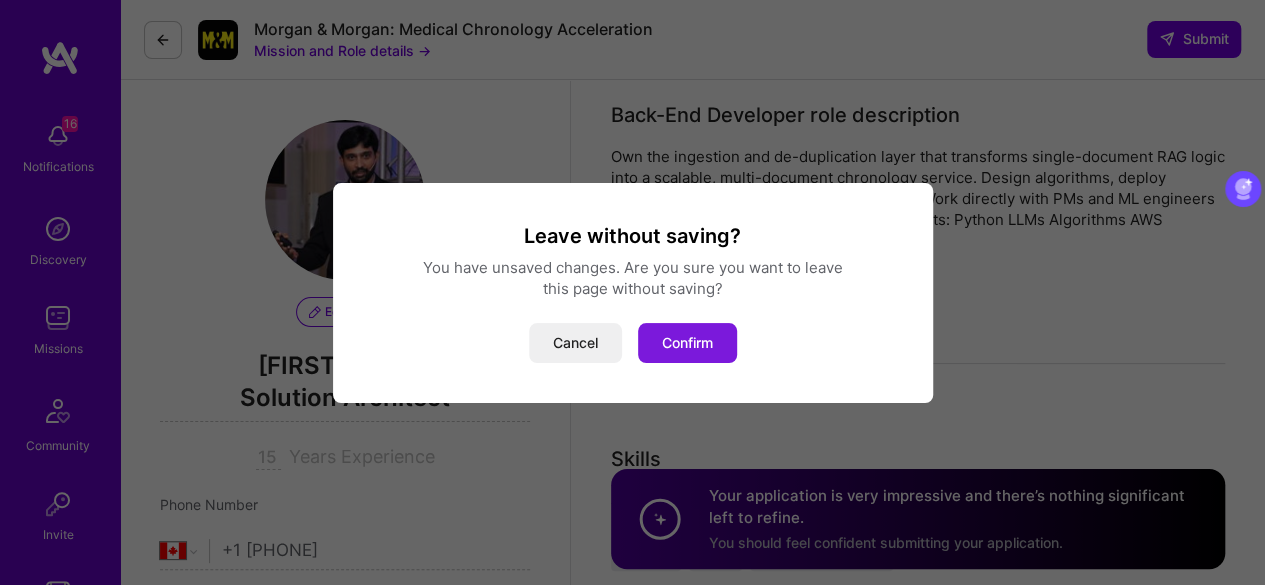 click on "Confirm" at bounding box center (687, 343) 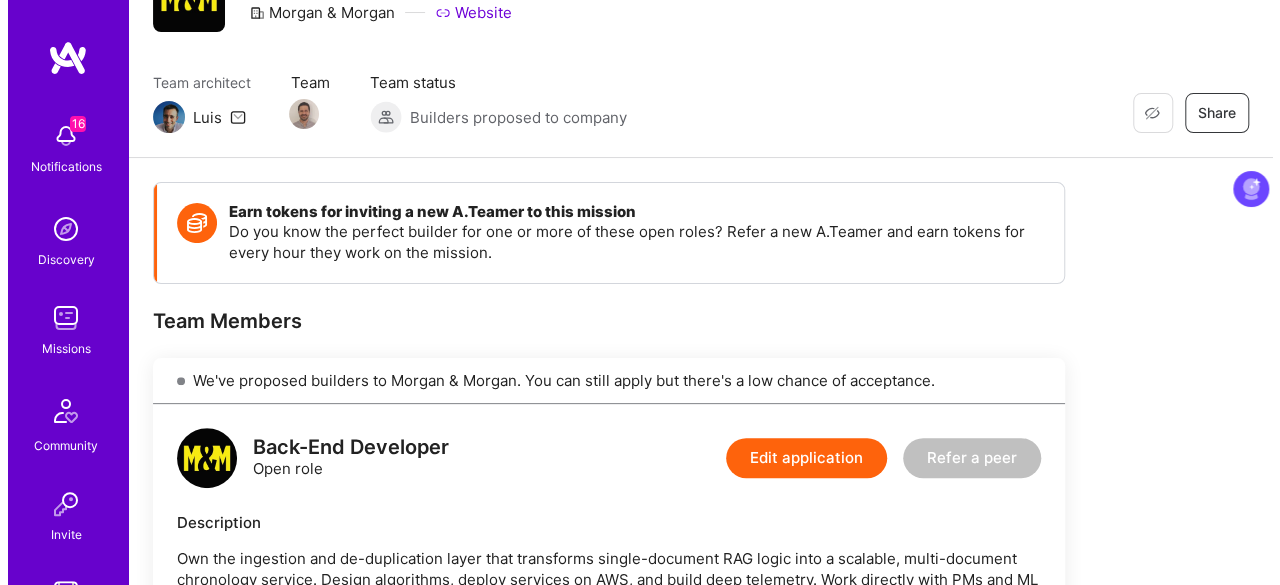 scroll, scrollTop: 0, scrollLeft: 0, axis: both 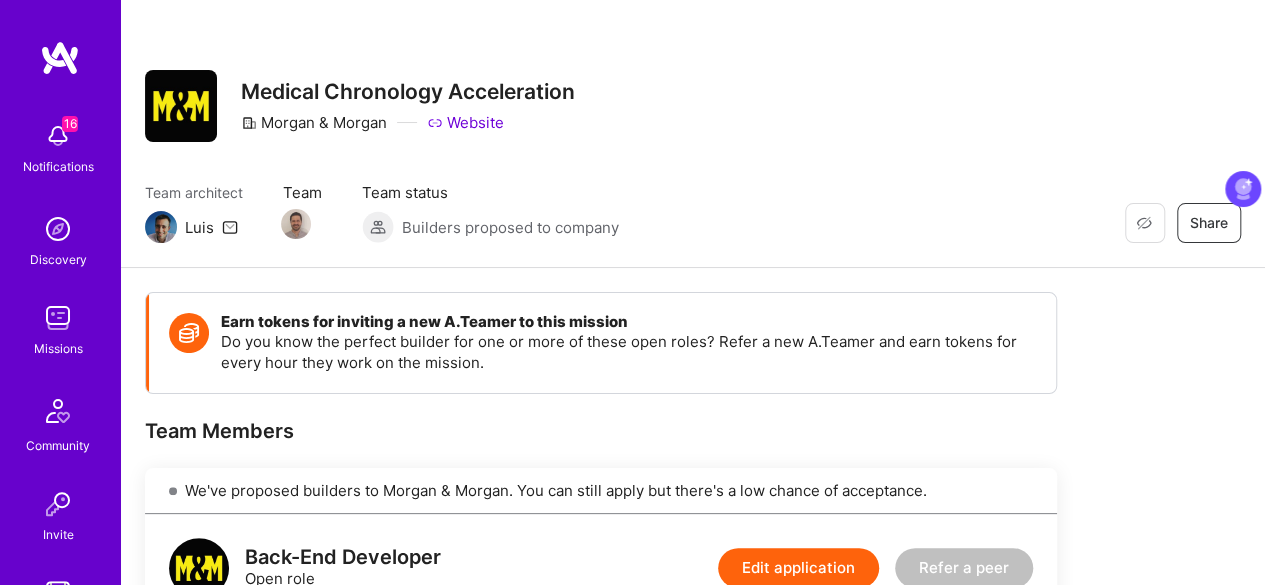 click at bounding box center [58, 136] 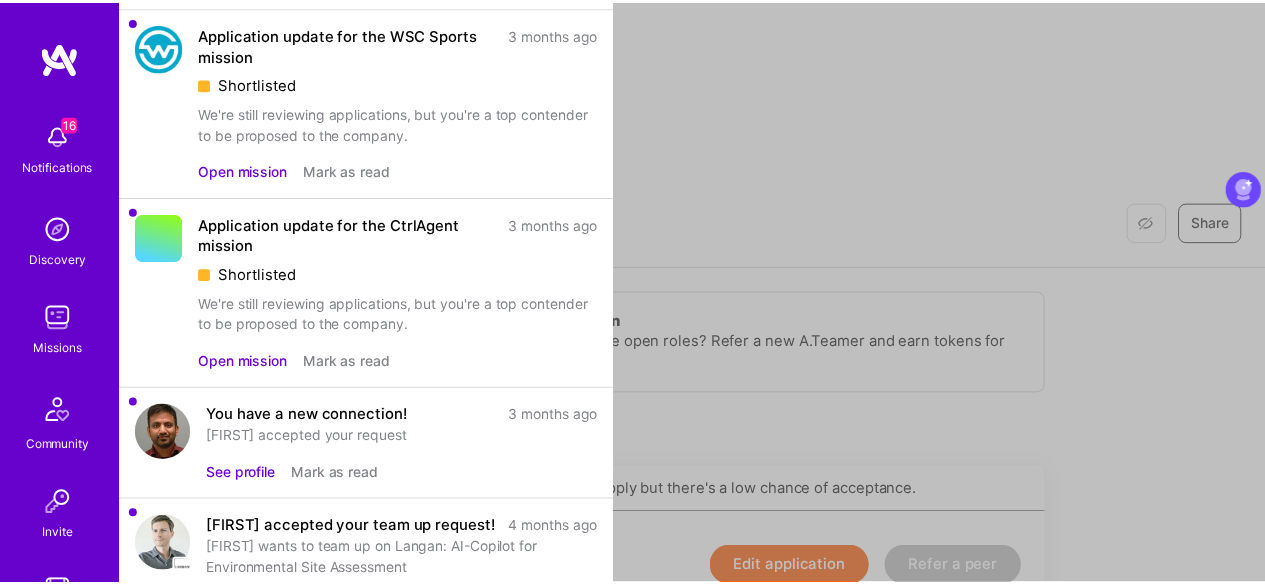 scroll, scrollTop: 2151, scrollLeft: 0, axis: vertical 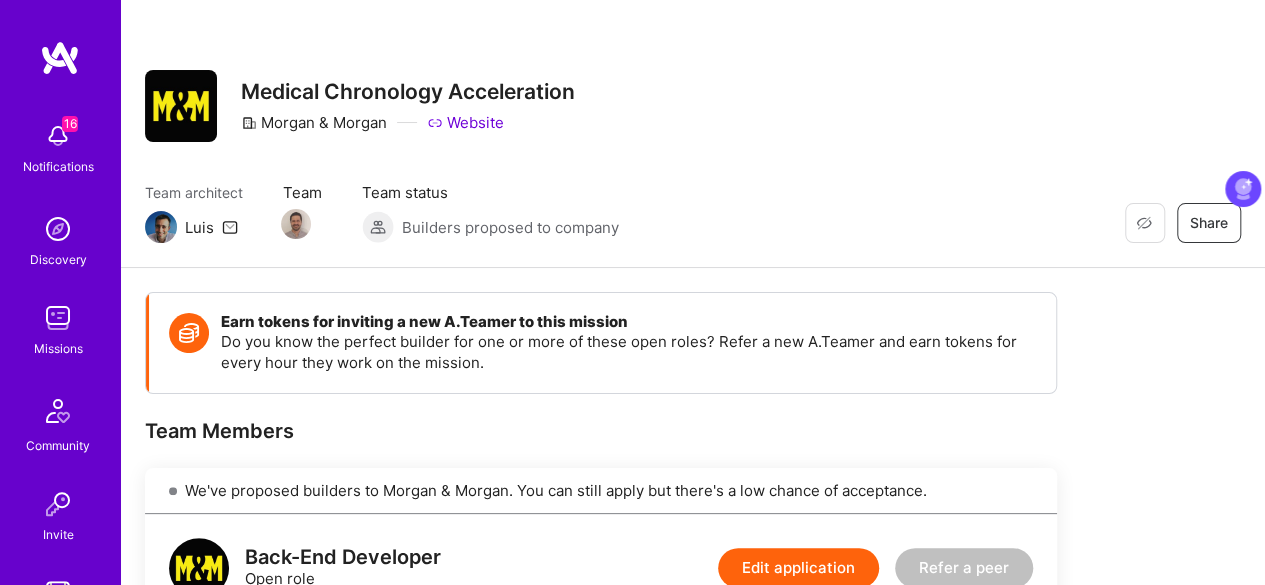 click at bounding box center [60, 58] 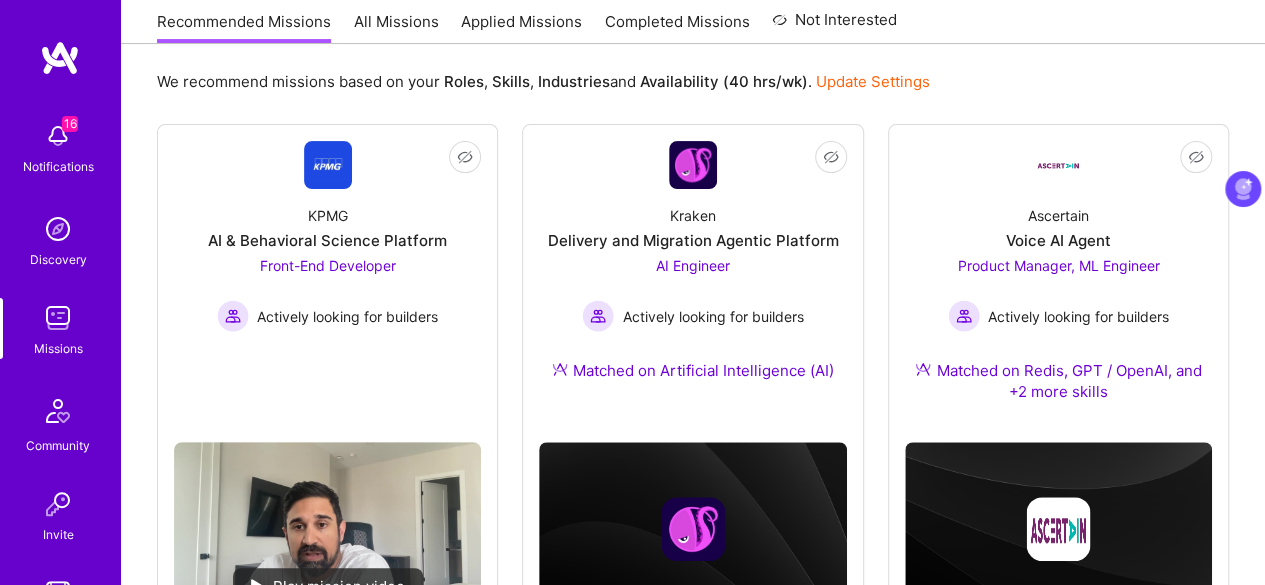 scroll, scrollTop: 212, scrollLeft: 0, axis: vertical 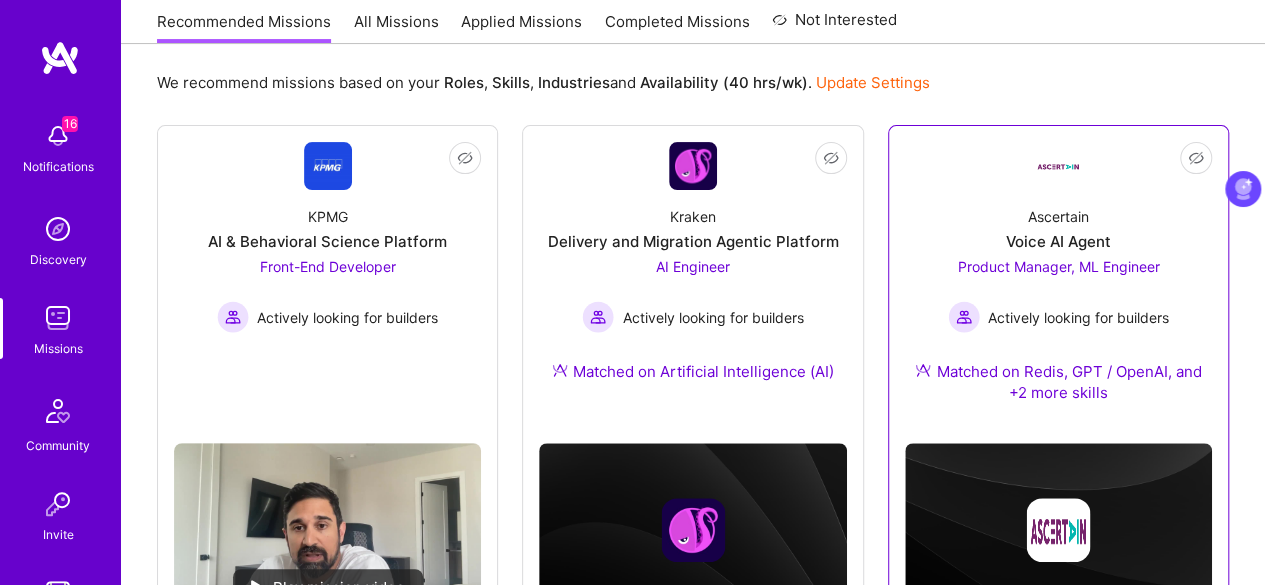 click on "Actively looking for builders" at bounding box center [1078, 317] 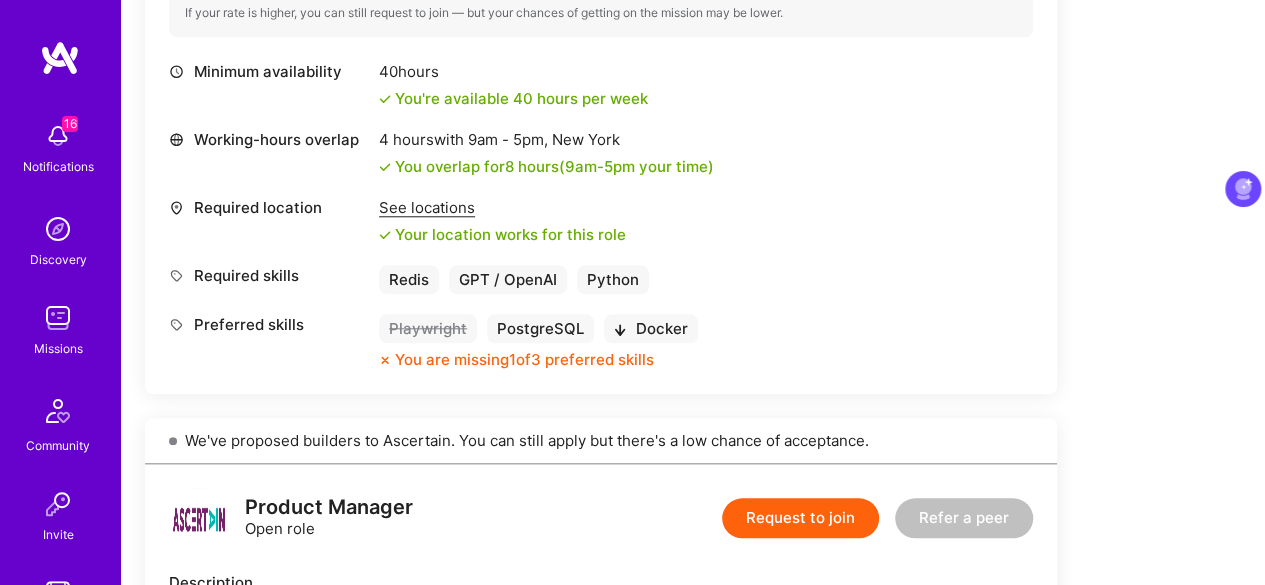 scroll, scrollTop: 864, scrollLeft: 0, axis: vertical 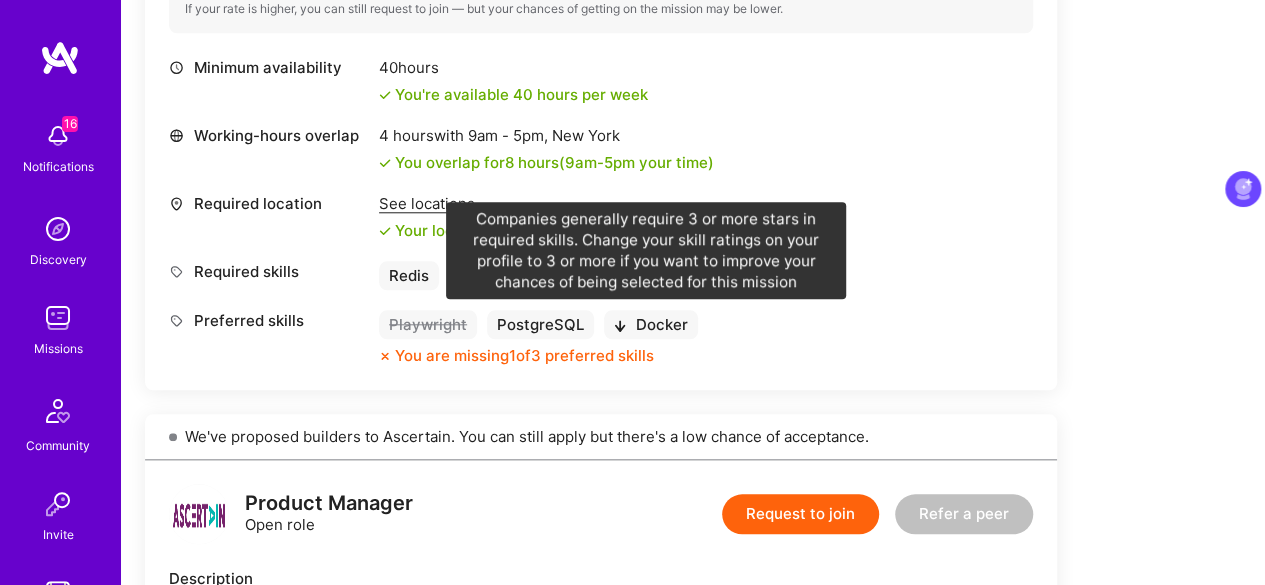 click on "Docker" at bounding box center [651, 324] 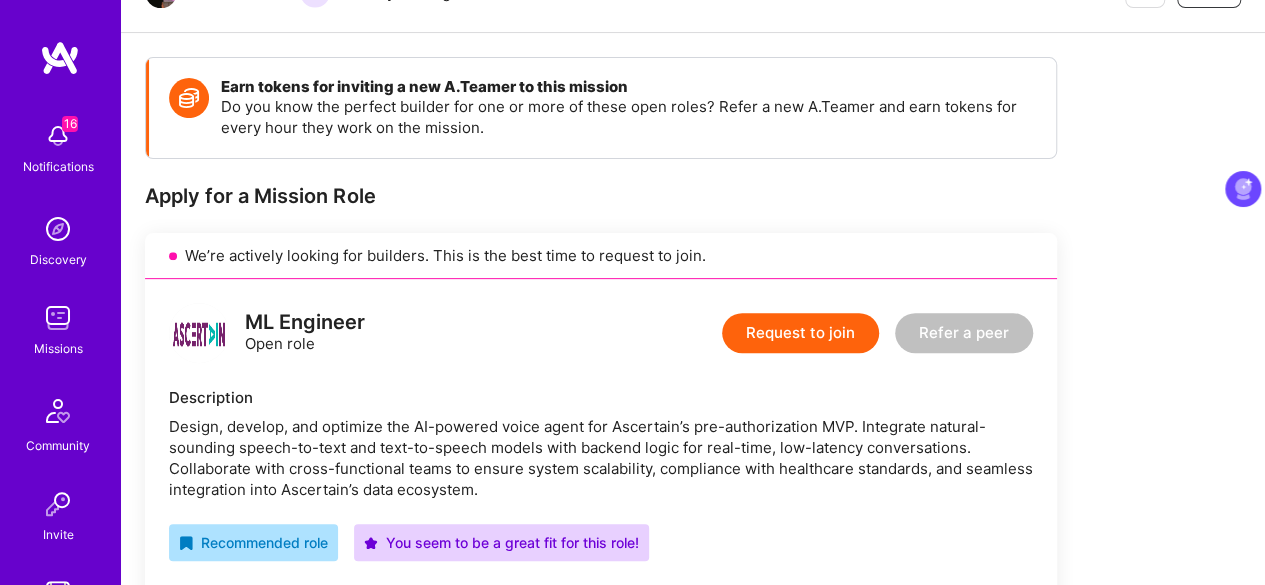 scroll, scrollTop: 0, scrollLeft: 0, axis: both 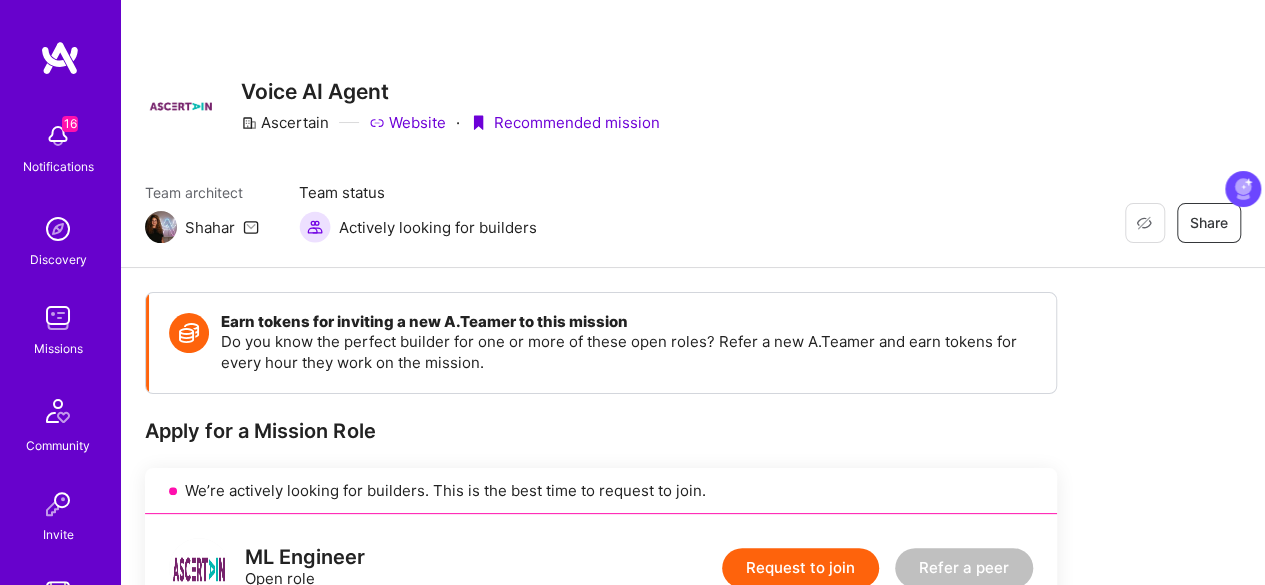 click at bounding box center [60, 58] 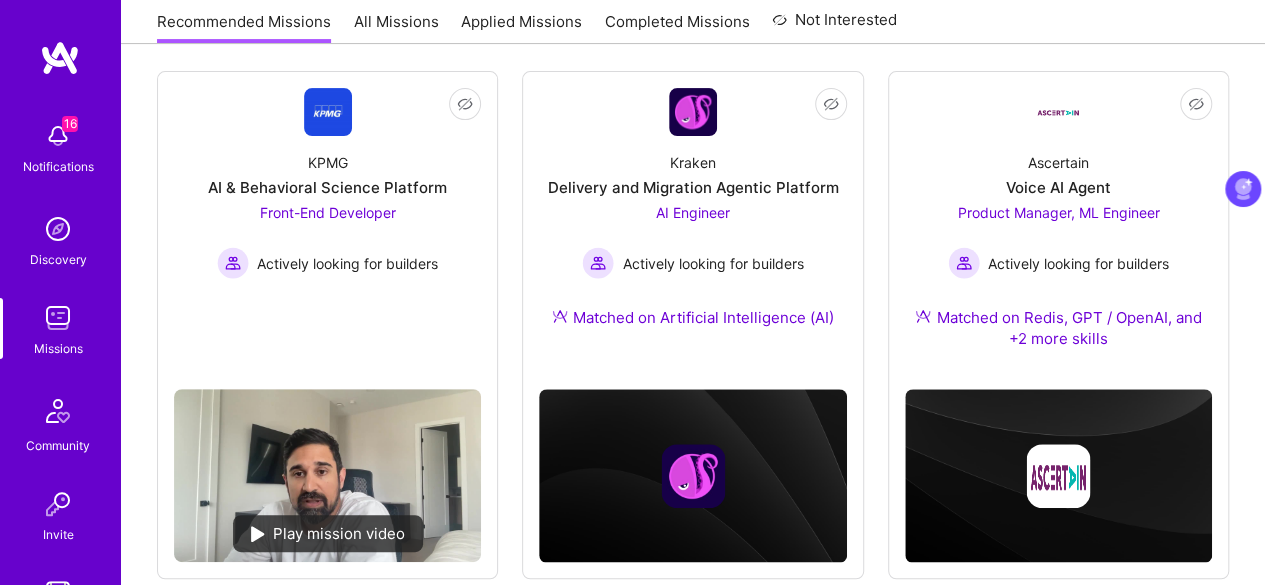 scroll, scrollTop: 0, scrollLeft: 0, axis: both 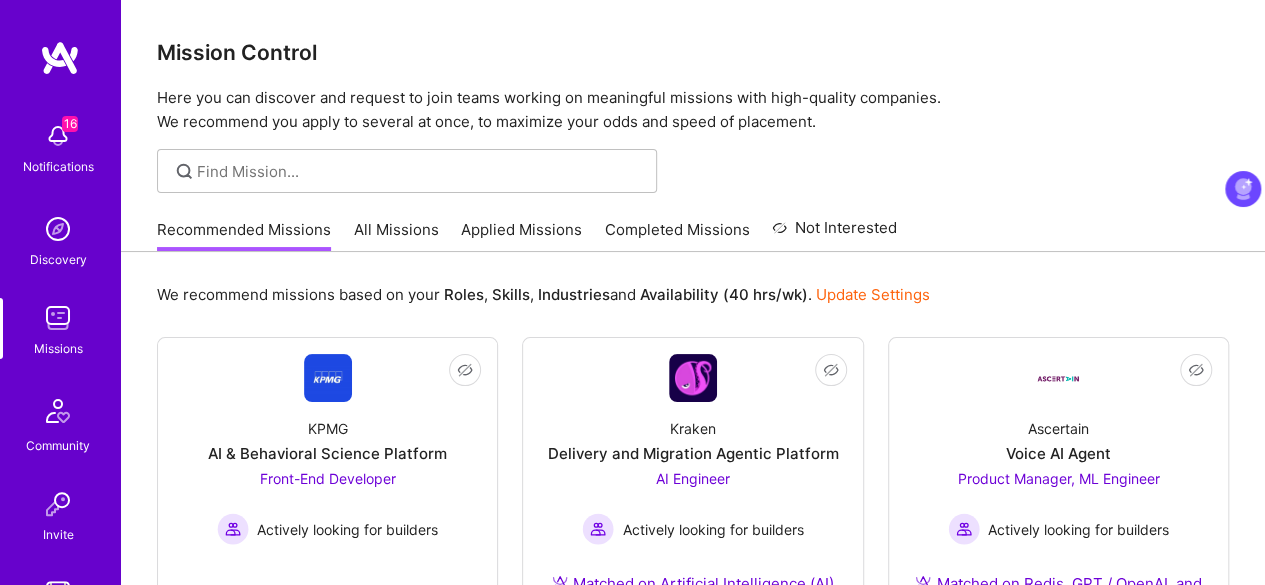 click on "All Missions" at bounding box center (396, 235) 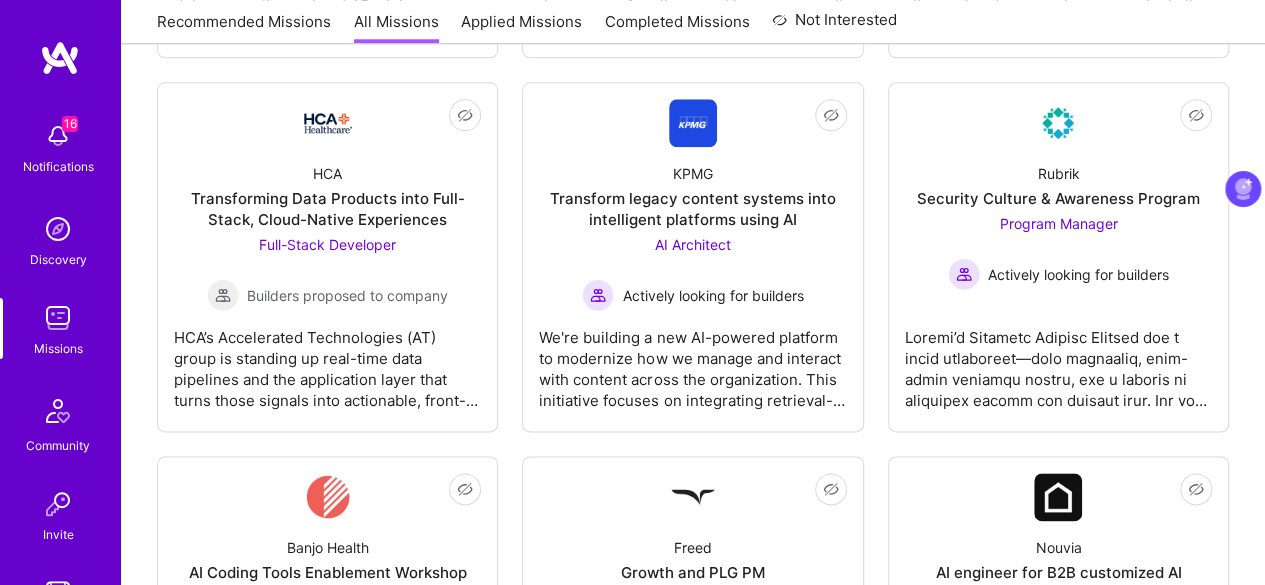 scroll, scrollTop: 1043, scrollLeft: 0, axis: vertical 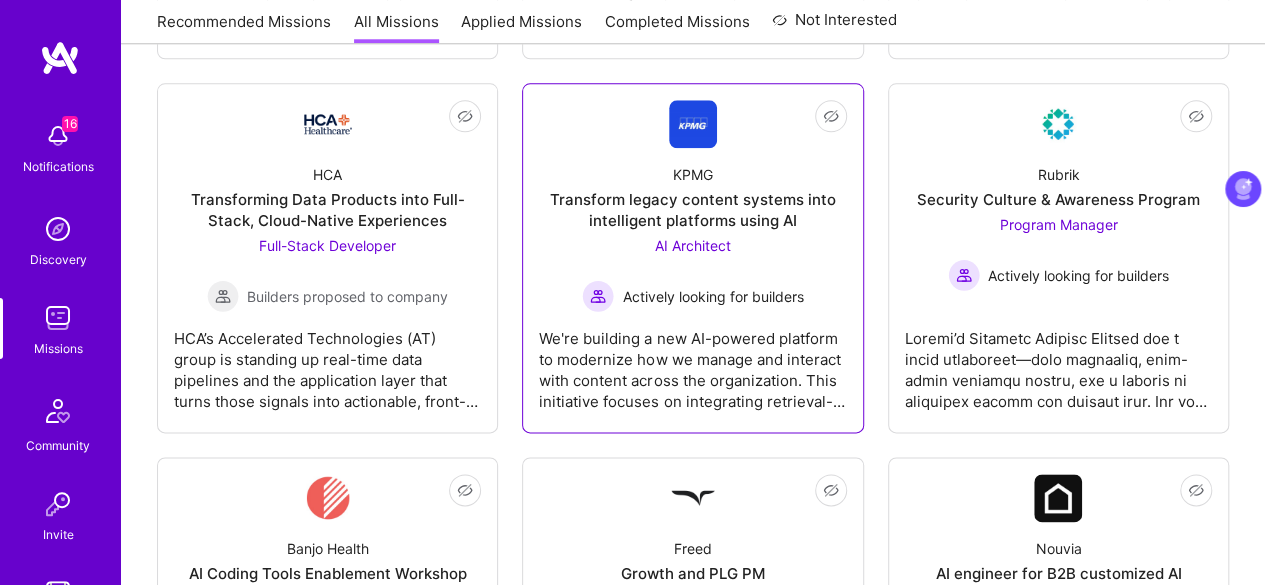 click on "AI Architect" at bounding box center (693, 245) 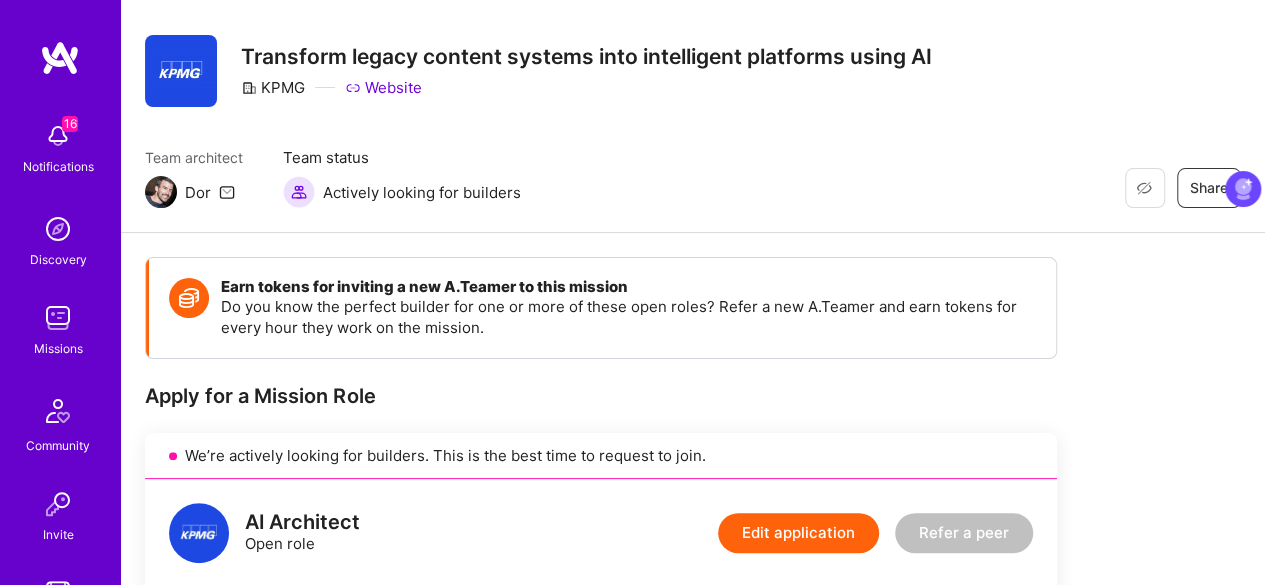 scroll, scrollTop: 0, scrollLeft: 0, axis: both 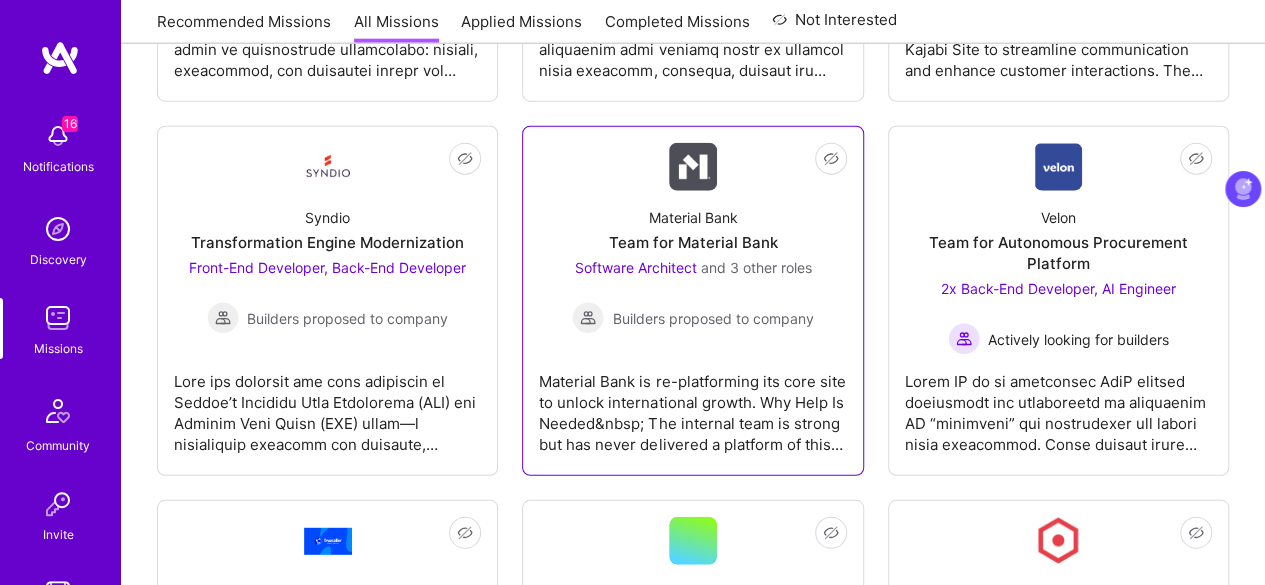 click on "Team for Material Bank" at bounding box center (692, 242) 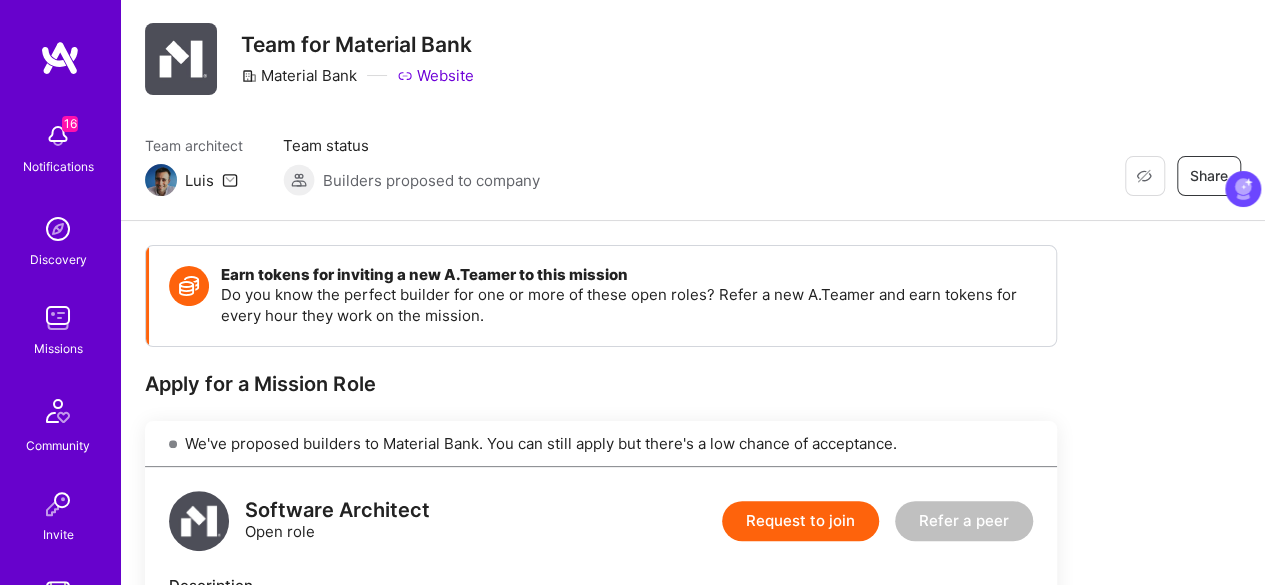 scroll, scrollTop: 0, scrollLeft: 0, axis: both 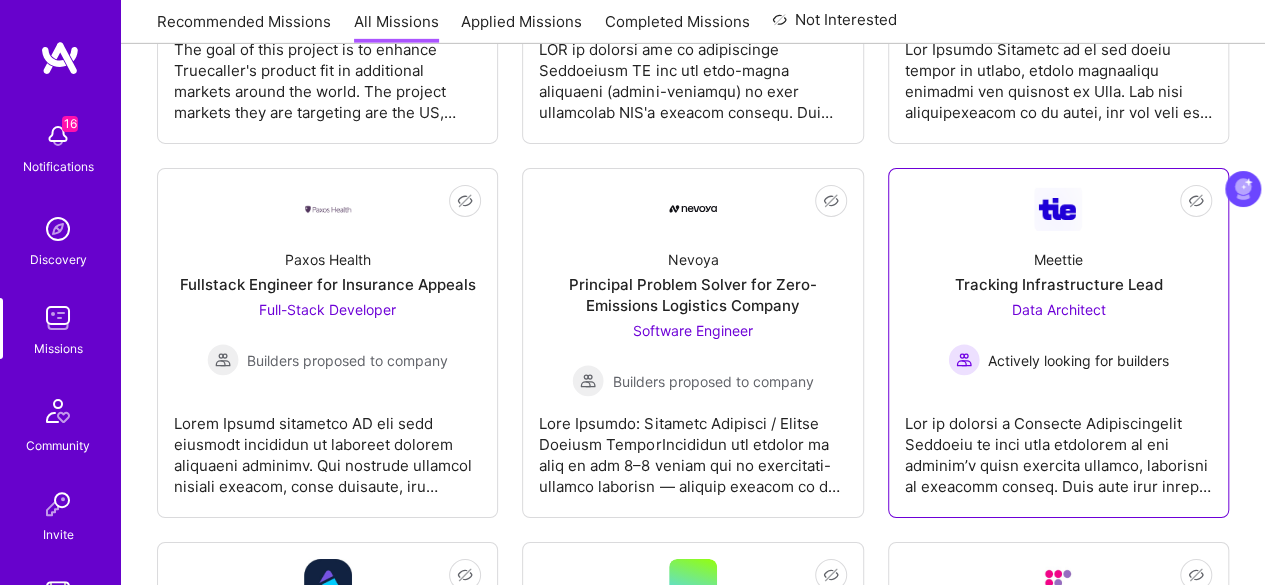 click at bounding box center (1058, 447) 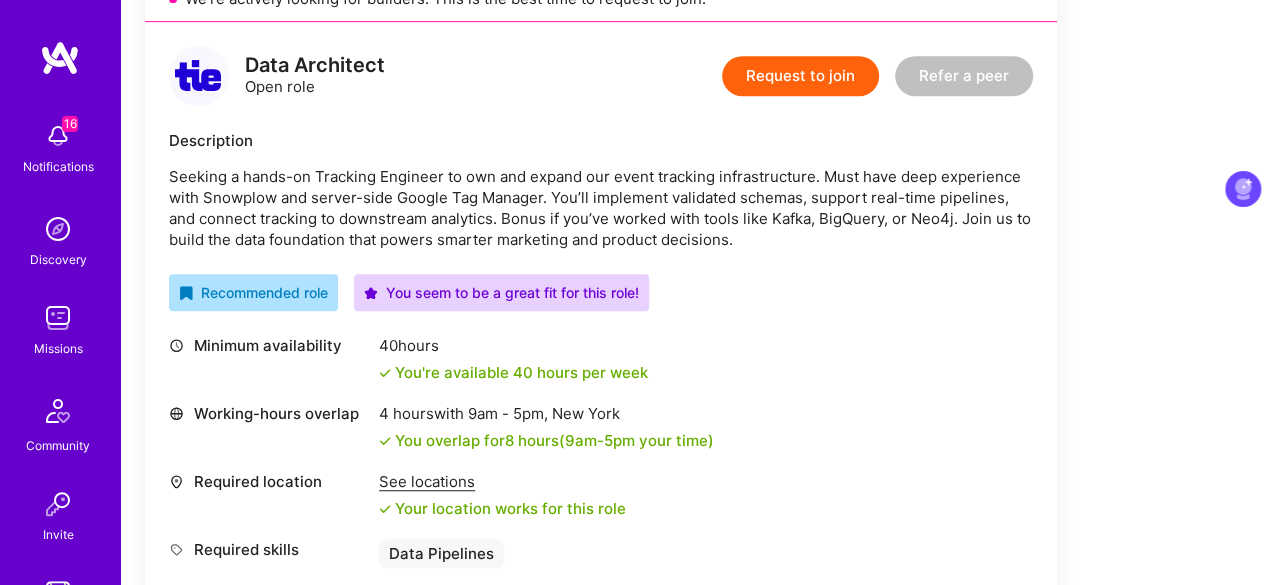 scroll, scrollTop: 490, scrollLeft: 0, axis: vertical 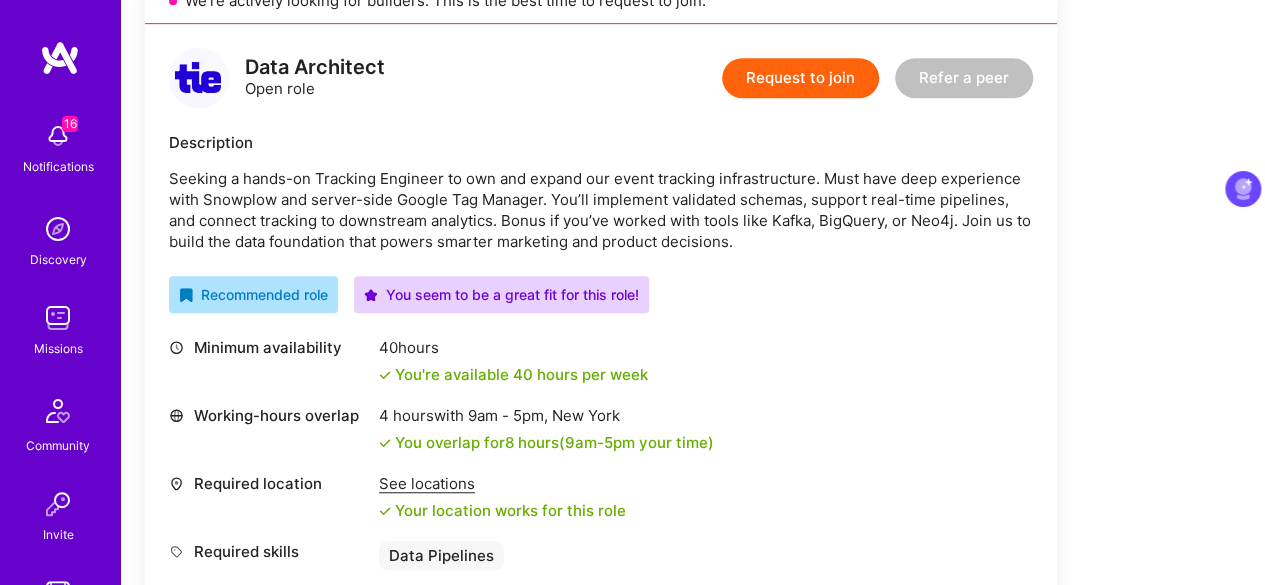 click on "Request to join" at bounding box center (800, 78) 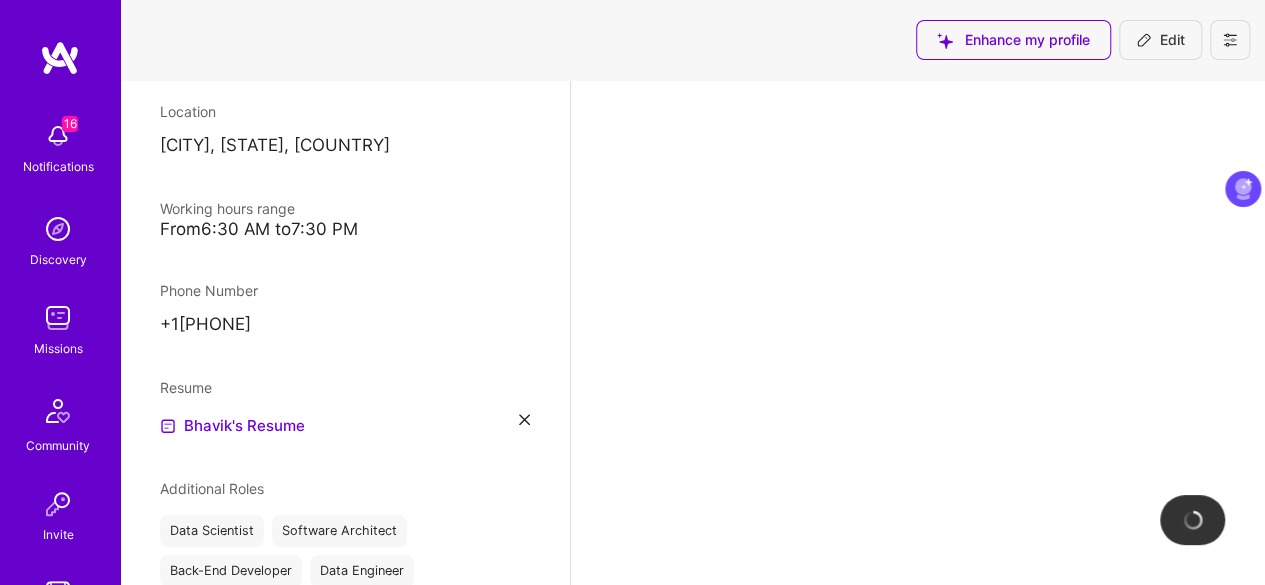 scroll, scrollTop: 0, scrollLeft: 0, axis: both 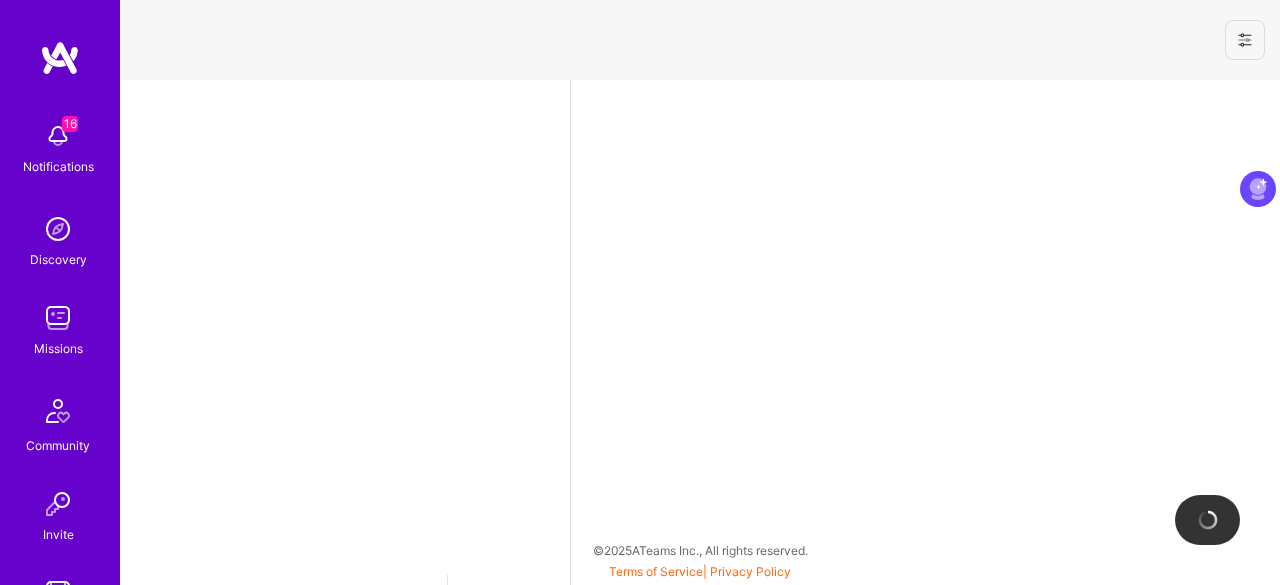 select on "CA" 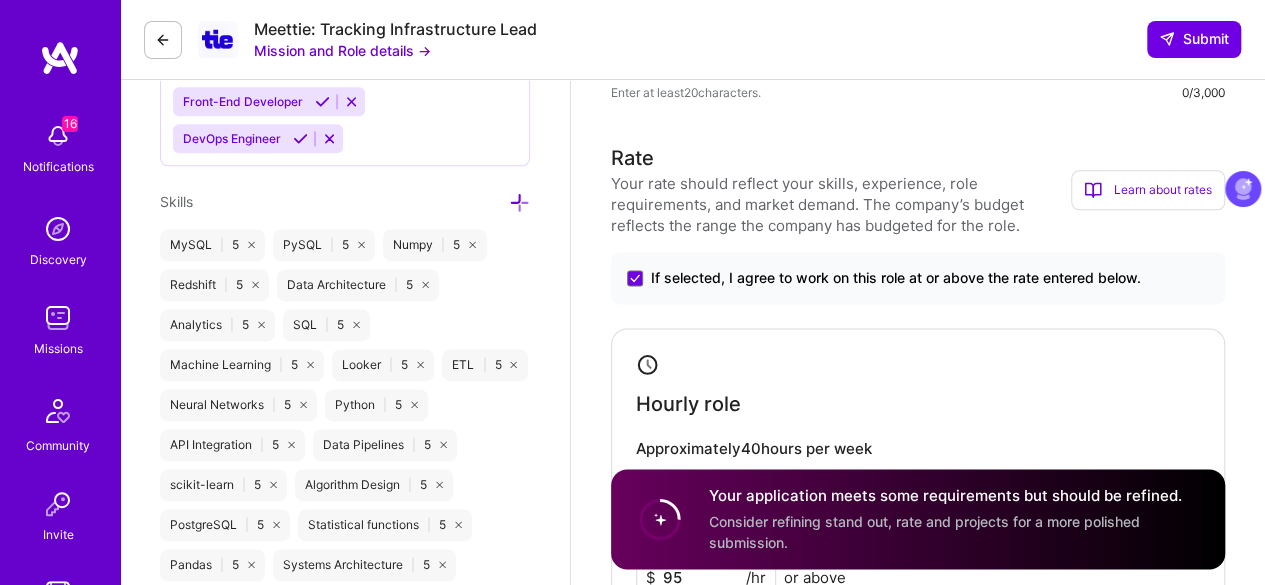 scroll, scrollTop: 1207, scrollLeft: 0, axis: vertical 